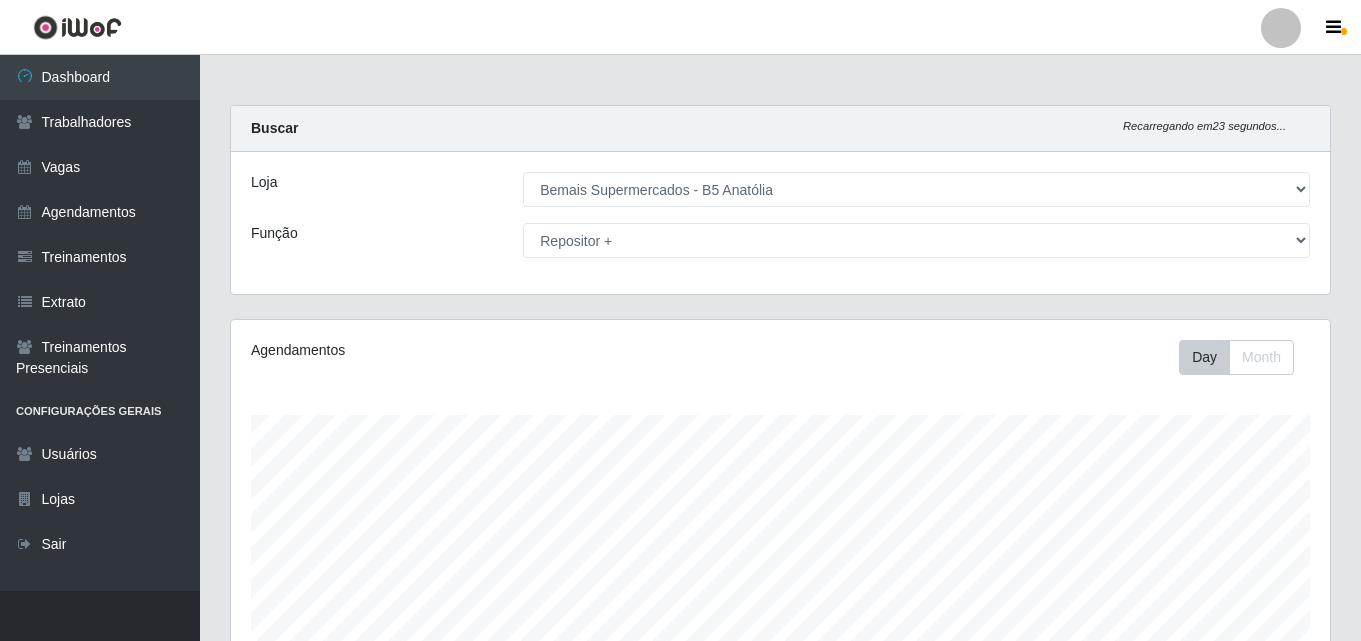 select on "405" 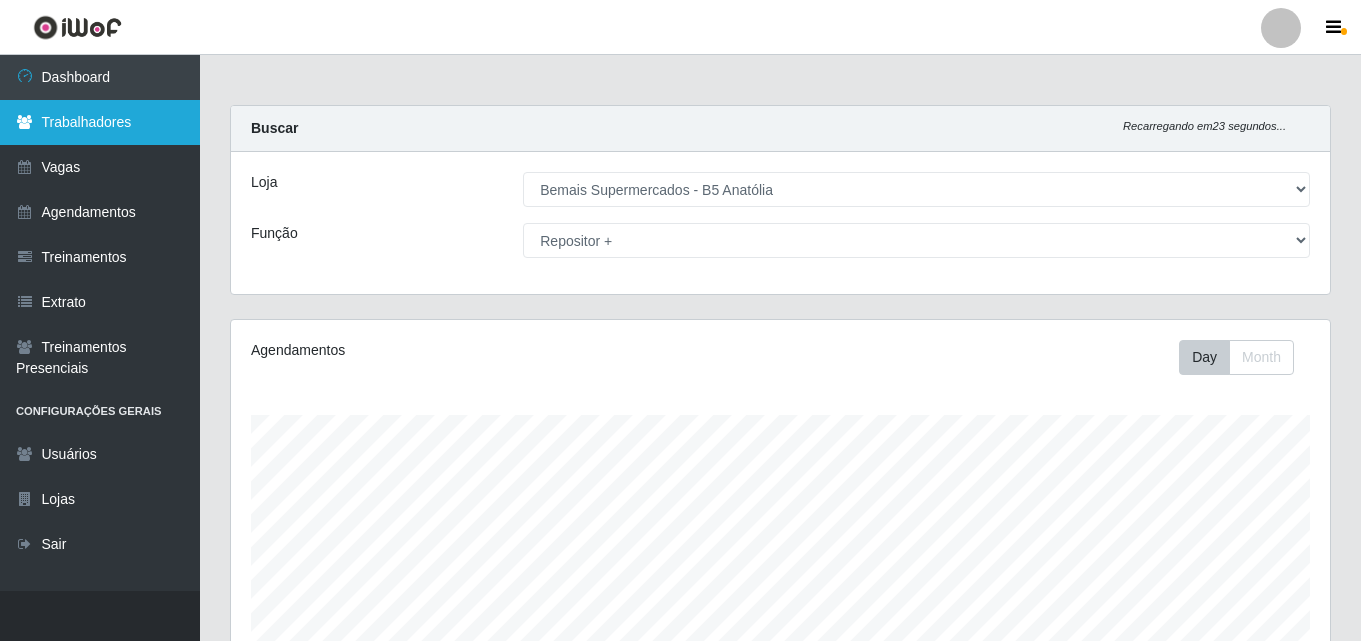 scroll, scrollTop: 99, scrollLeft: 0, axis: vertical 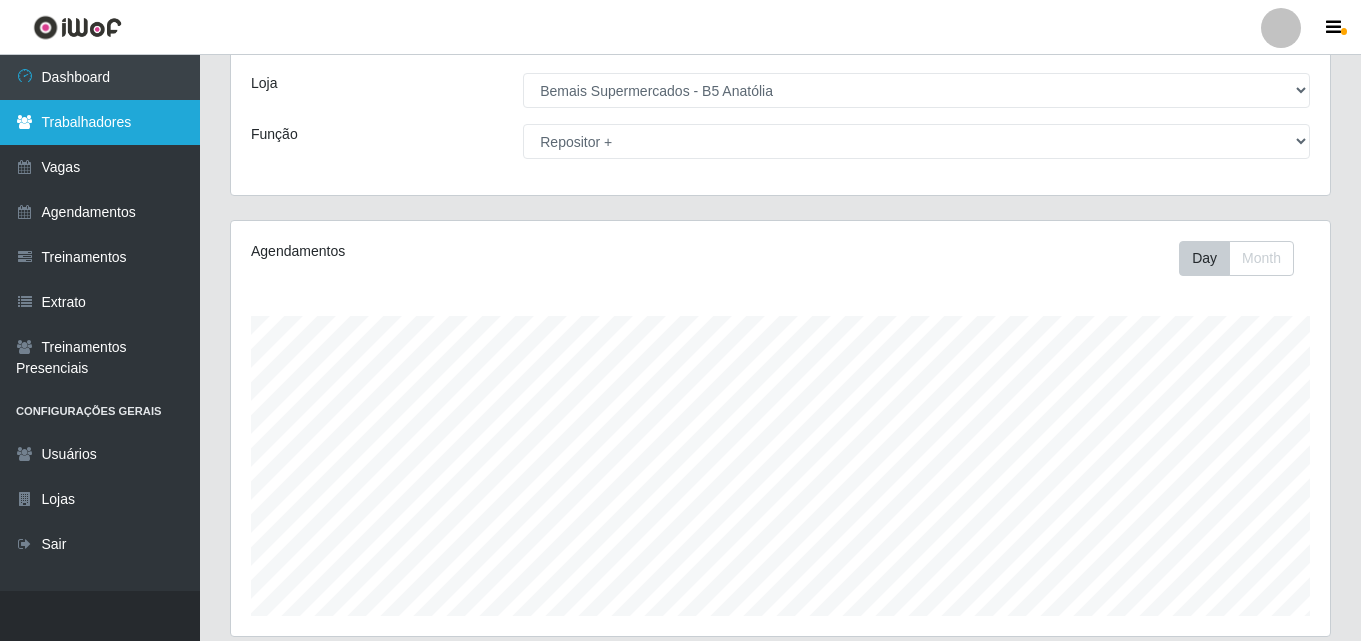 click on "Trabalhadores" at bounding box center [100, 122] 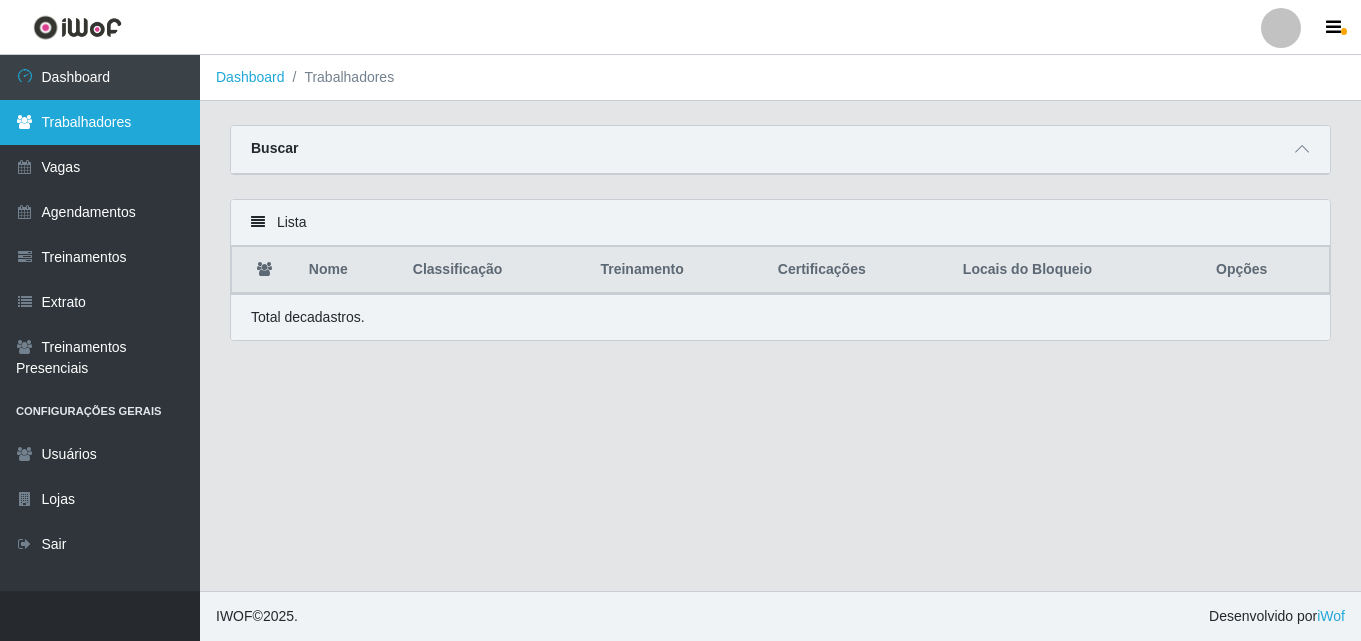 scroll, scrollTop: 0, scrollLeft: 0, axis: both 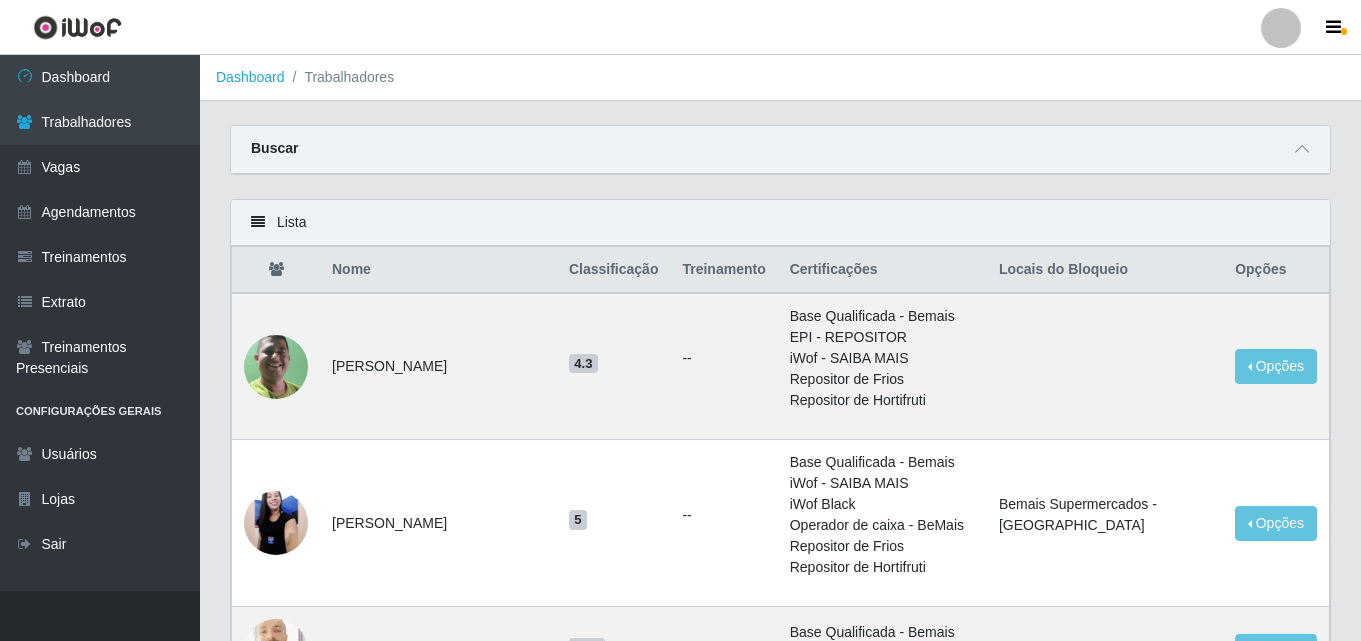 click on "Buscar" at bounding box center [780, 150] 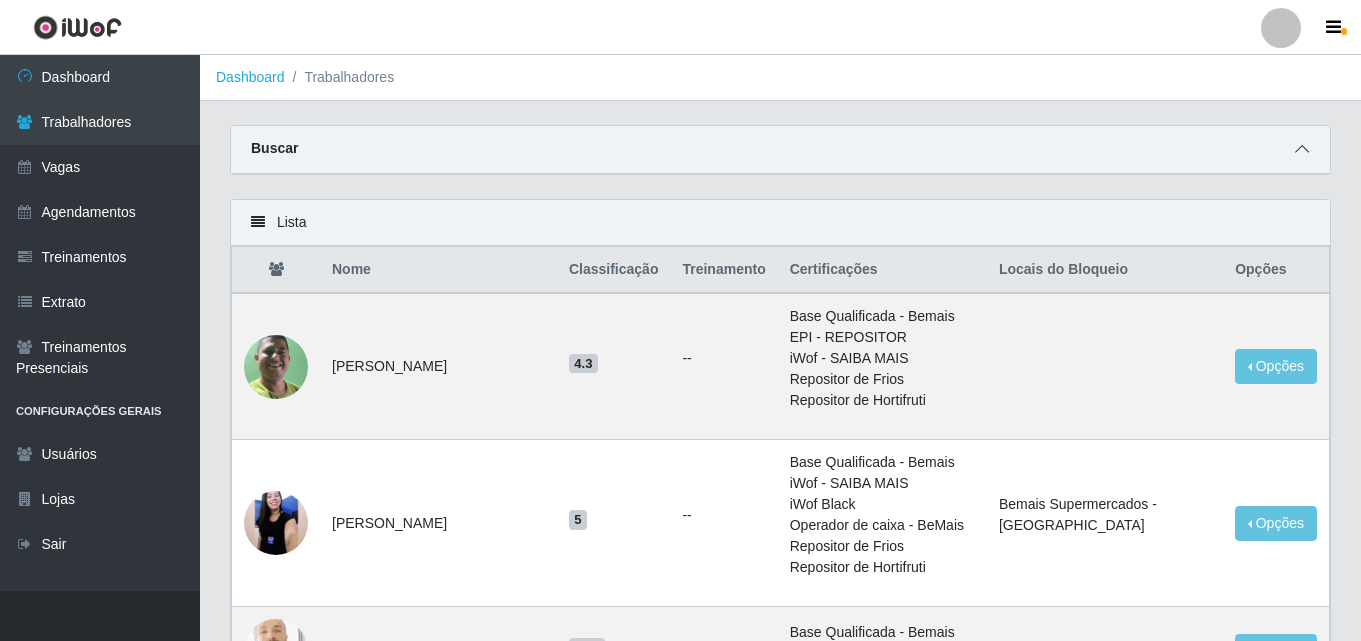 click at bounding box center [1302, 149] 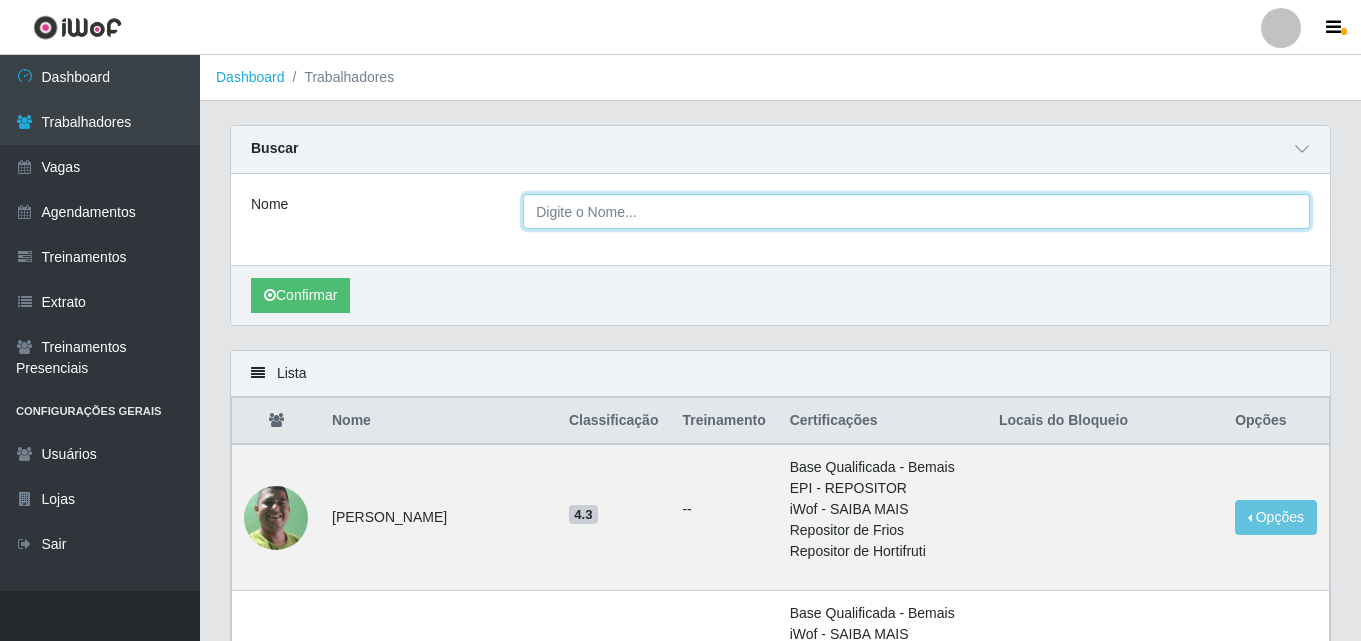 click on "Nome" at bounding box center (916, 211) 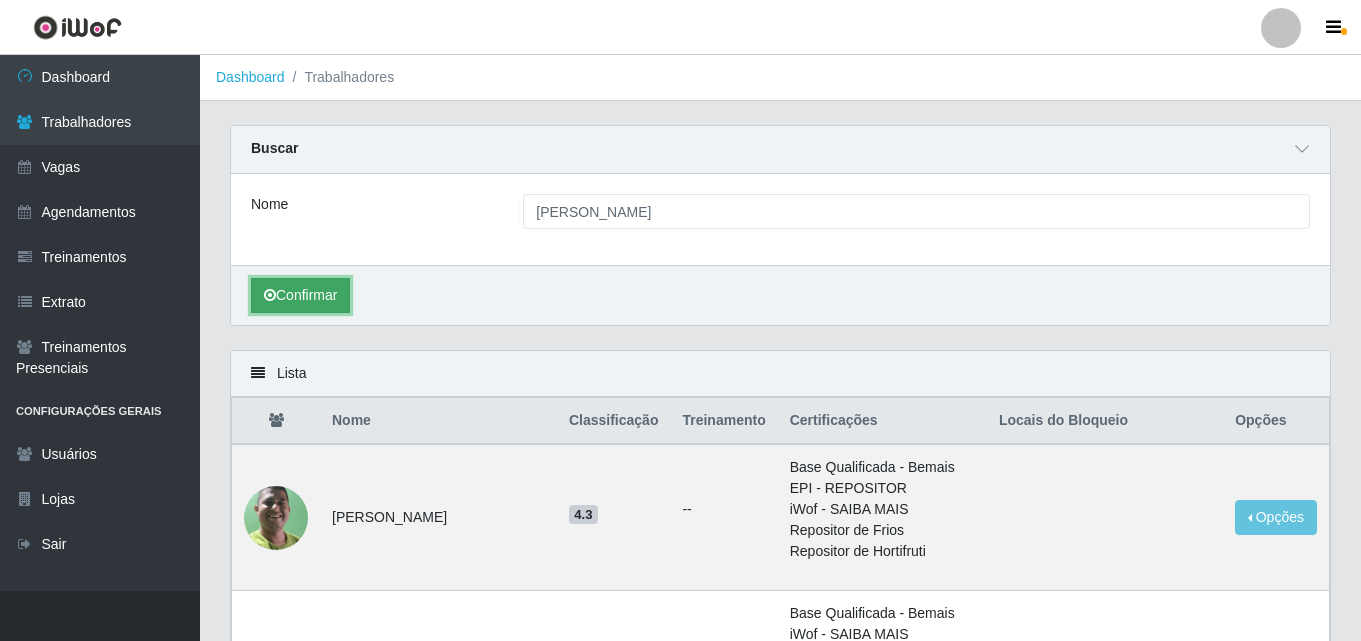click on "Confirmar" at bounding box center (300, 295) 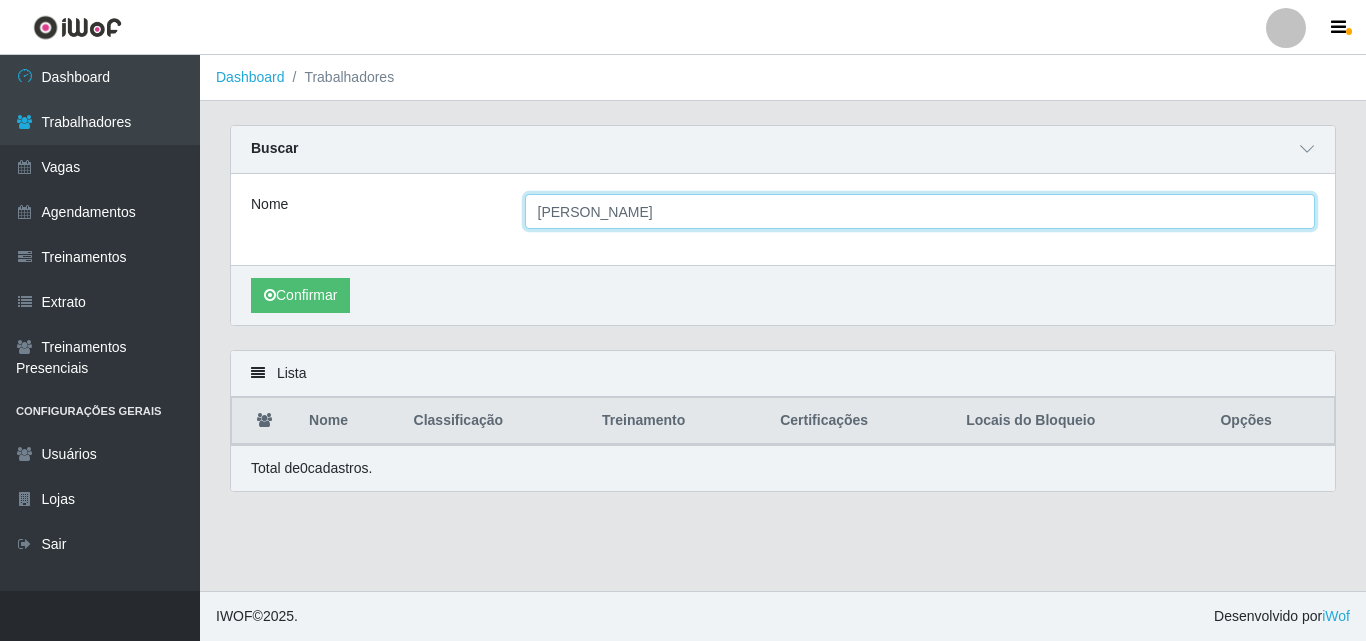 click on "gabriela texira" at bounding box center [920, 211] 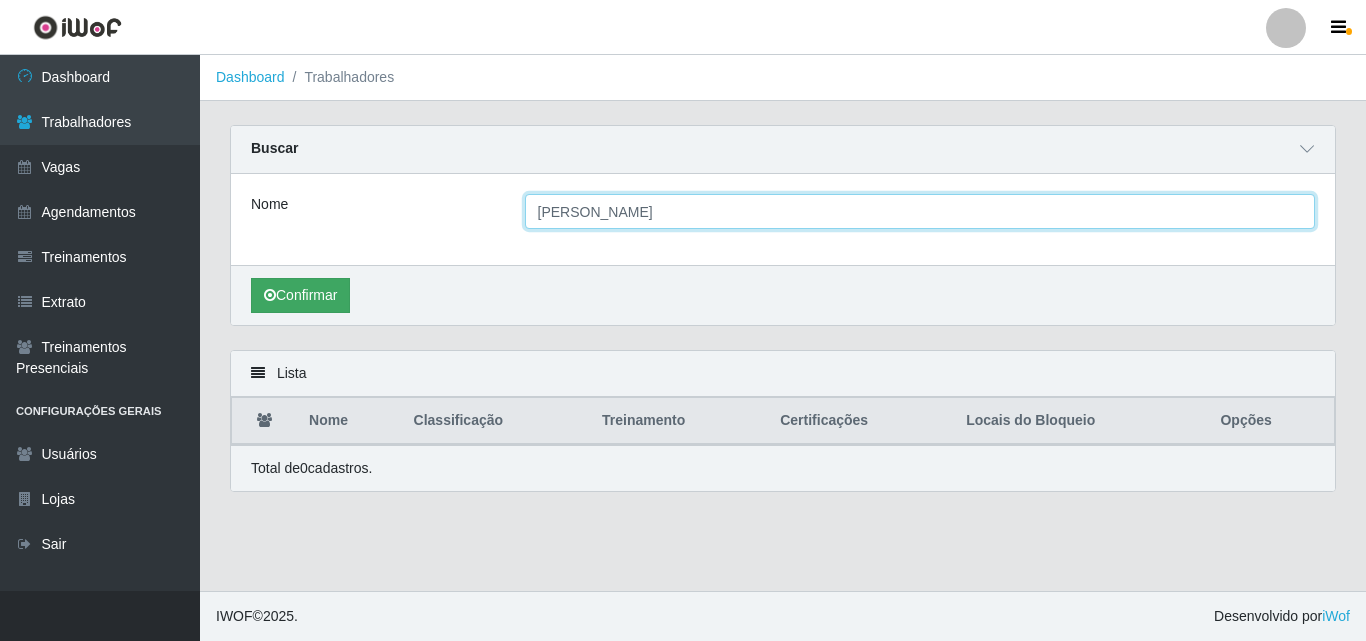 type on "gabriela teixeira" 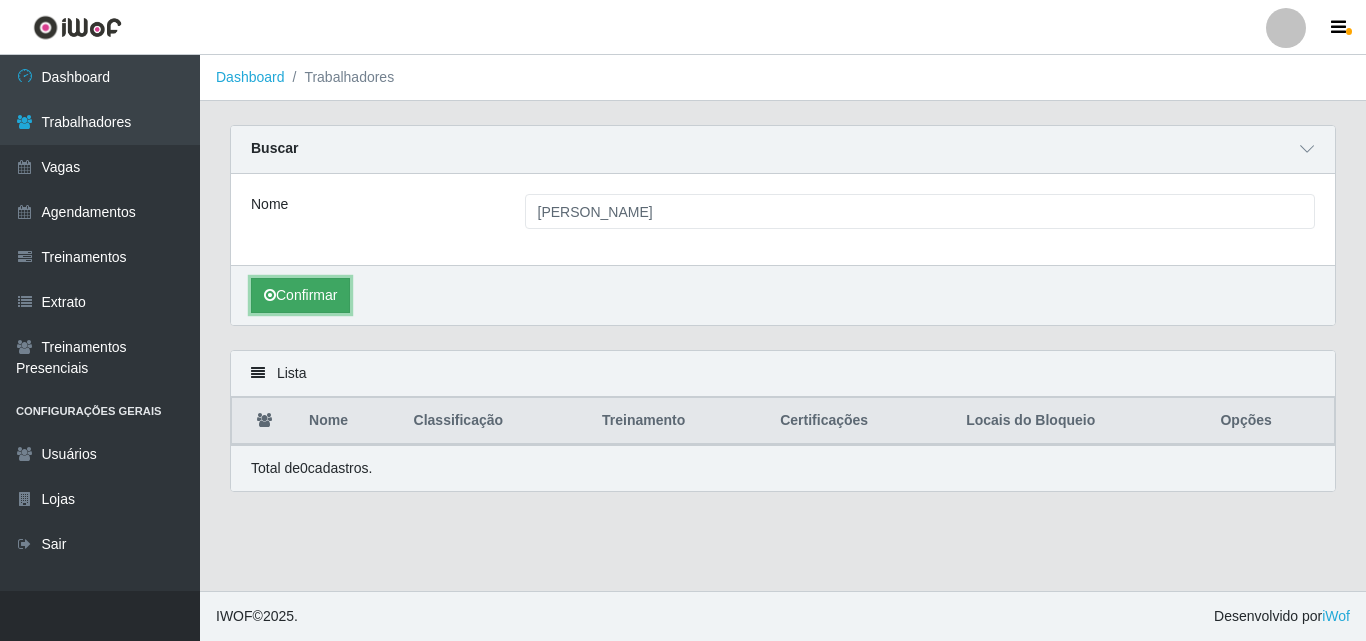 click on "Confirmar" at bounding box center (300, 295) 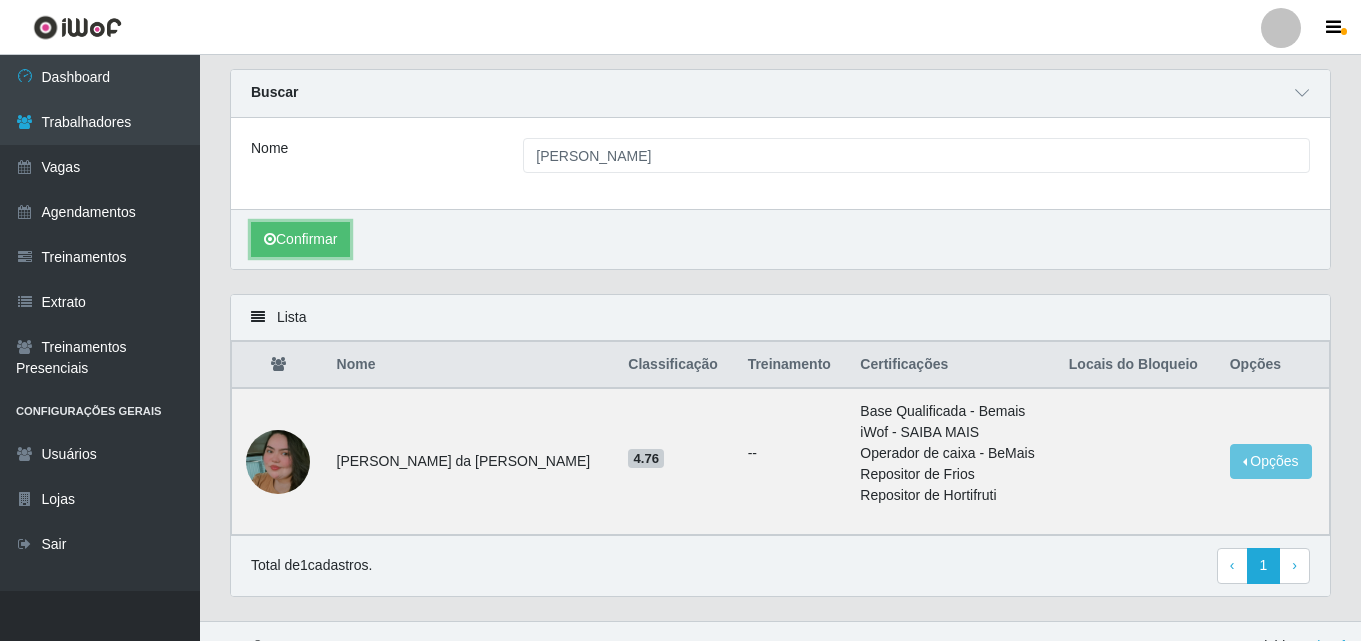 scroll, scrollTop: 87, scrollLeft: 0, axis: vertical 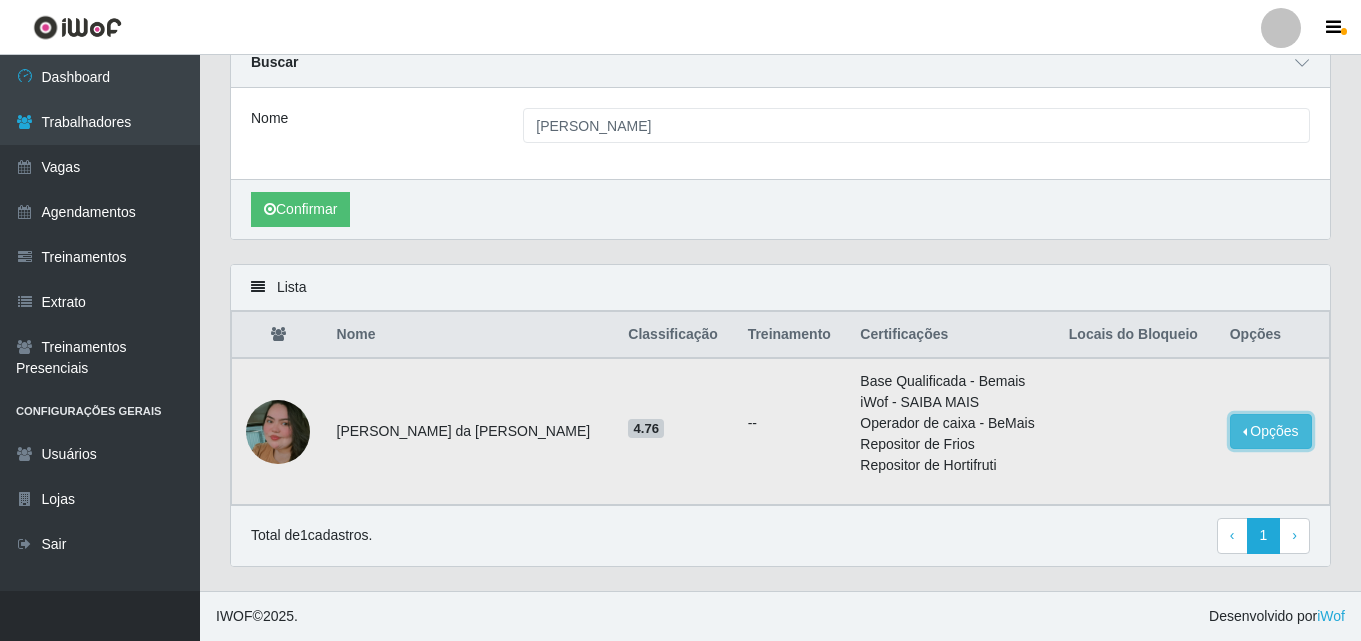 click on "Opções" at bounding box center [1271, 431] 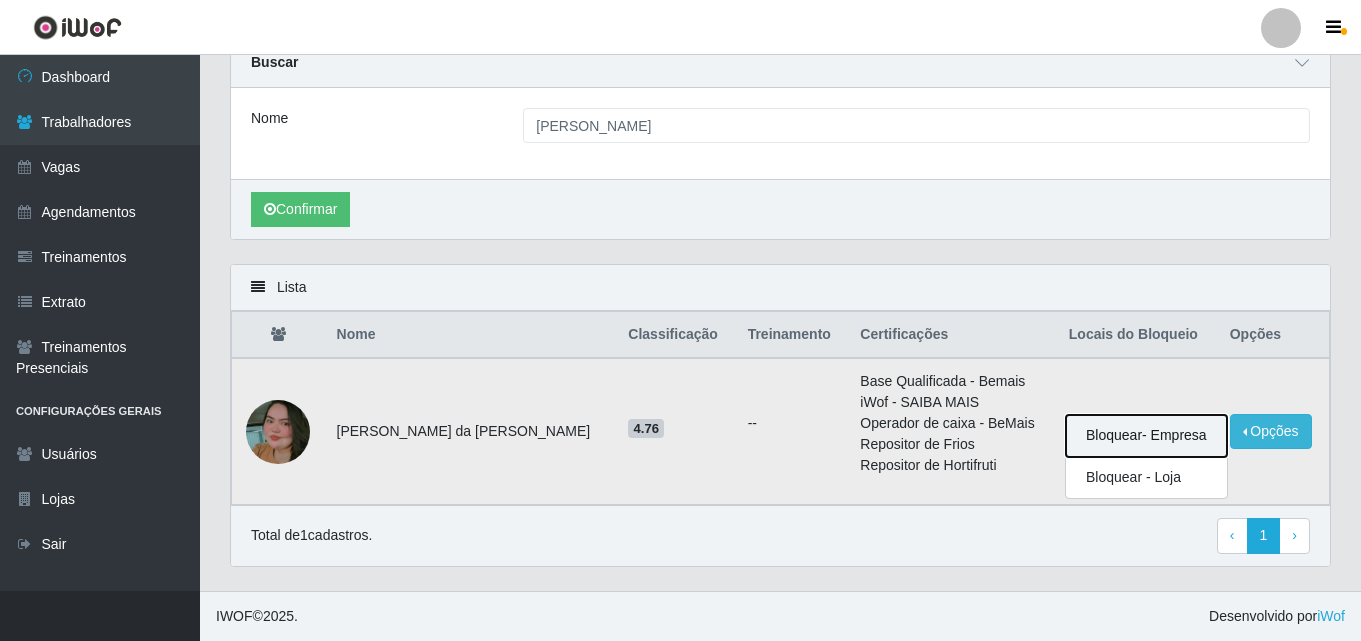 click on "Bloquear  - Empresa" at bounding box center [1146, 436] 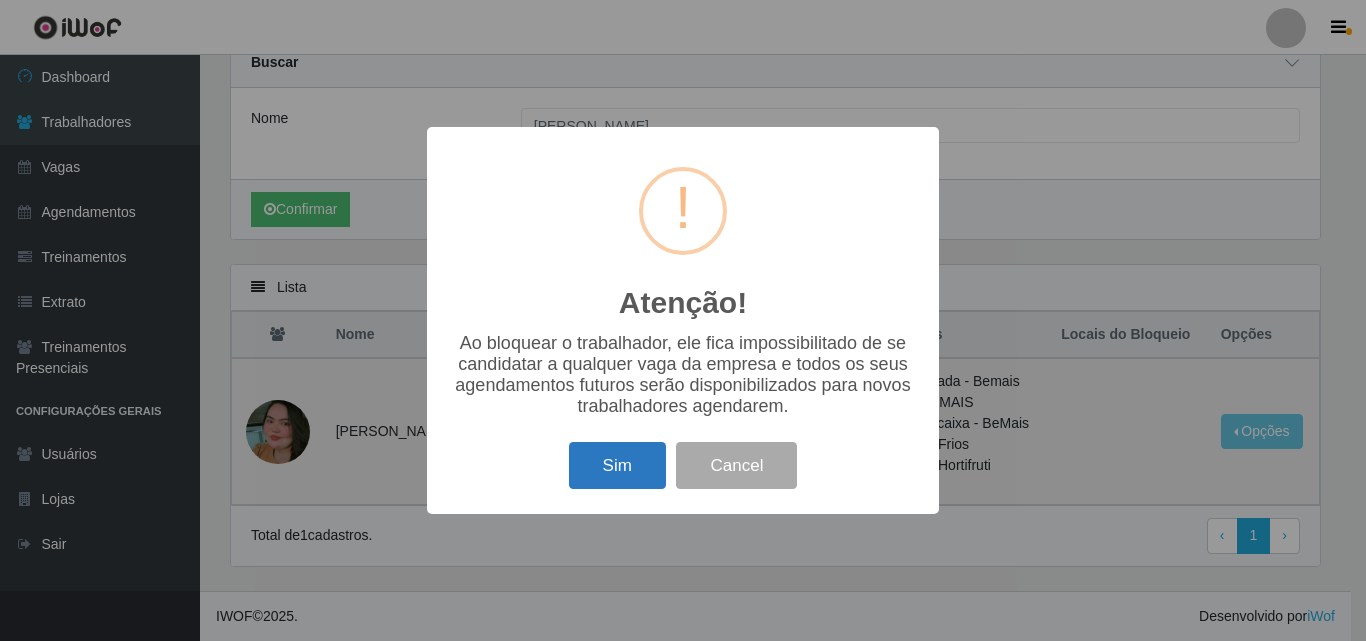 click on "Sim" at bounding box center (617, 465) 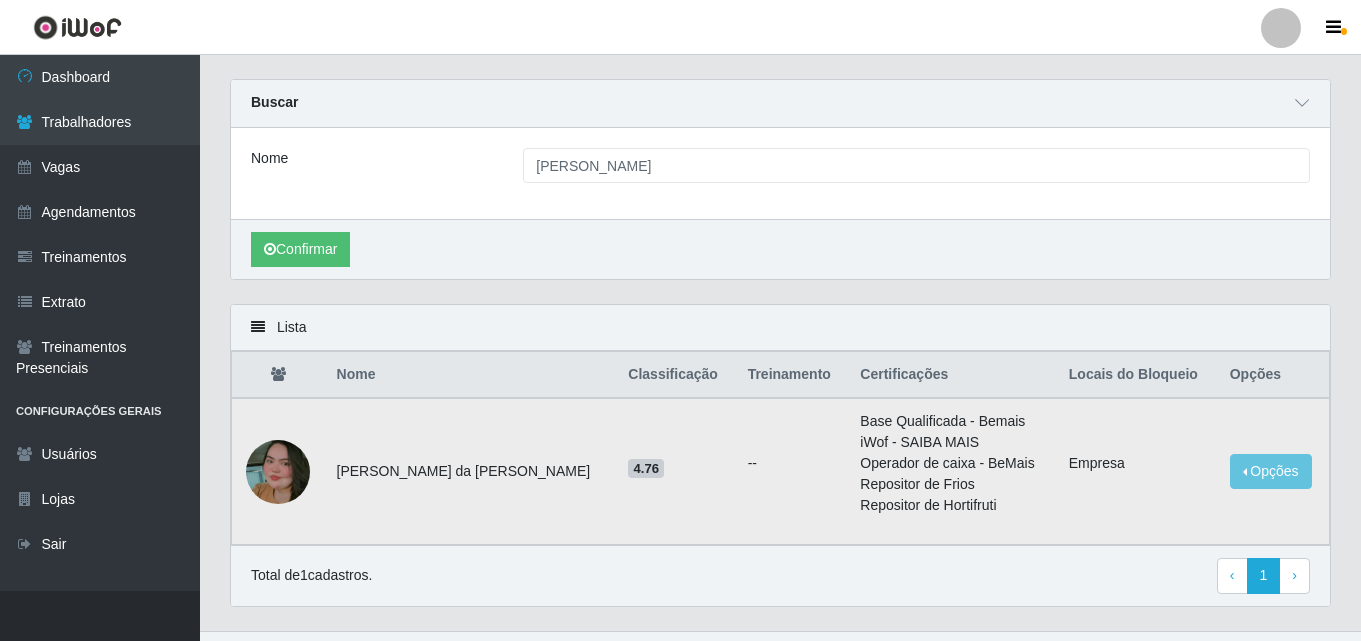 scroll, scrollTop: 87, scrollLeft: 0, axis: vertical 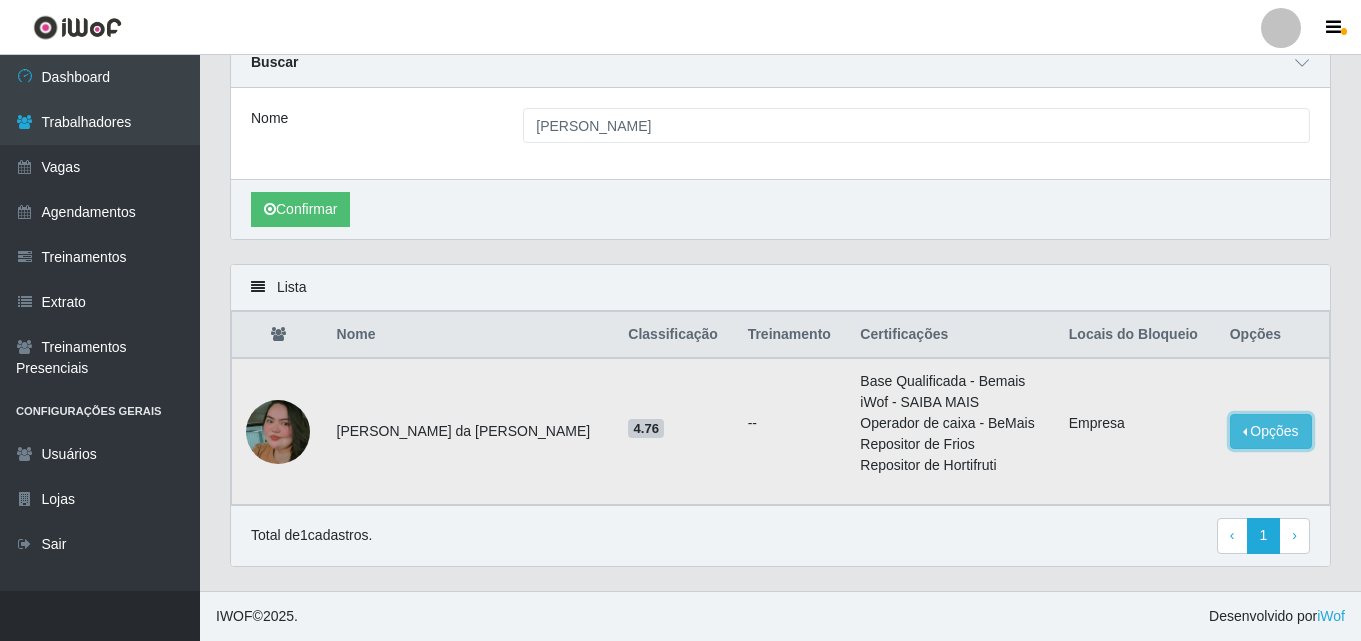 click on "Opções" at bounding box center [1271, 431] 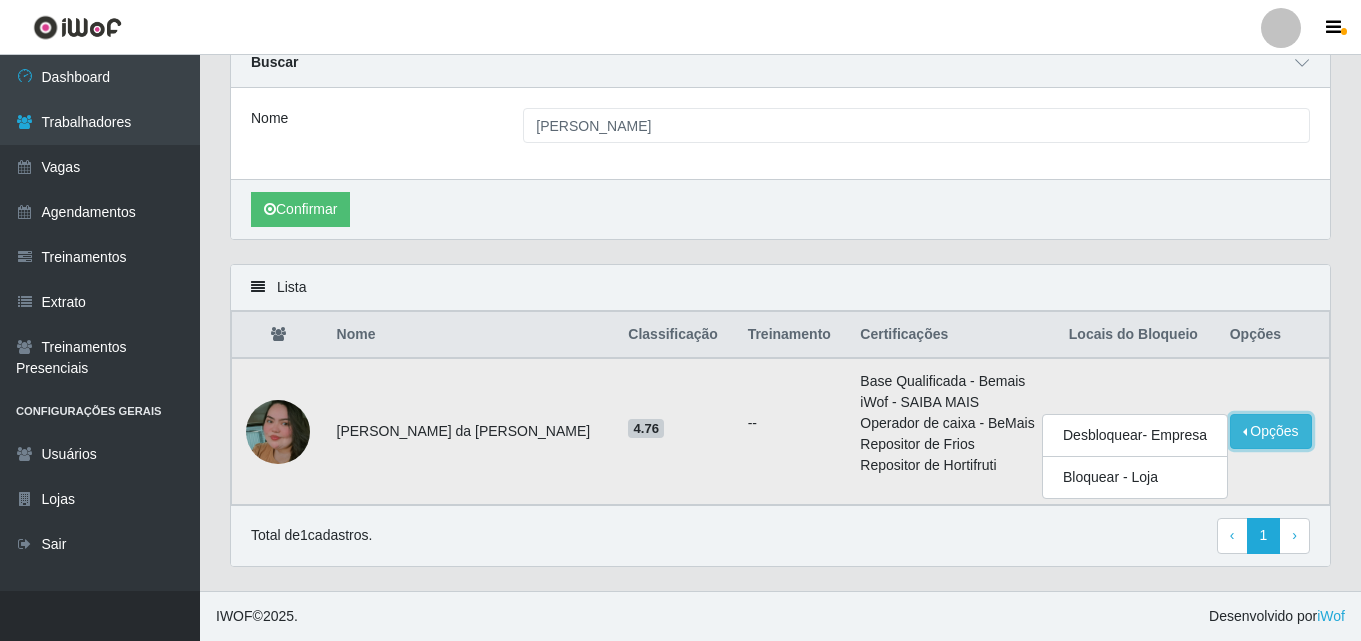 click on "Opções" at bounding box center (1271, 431) 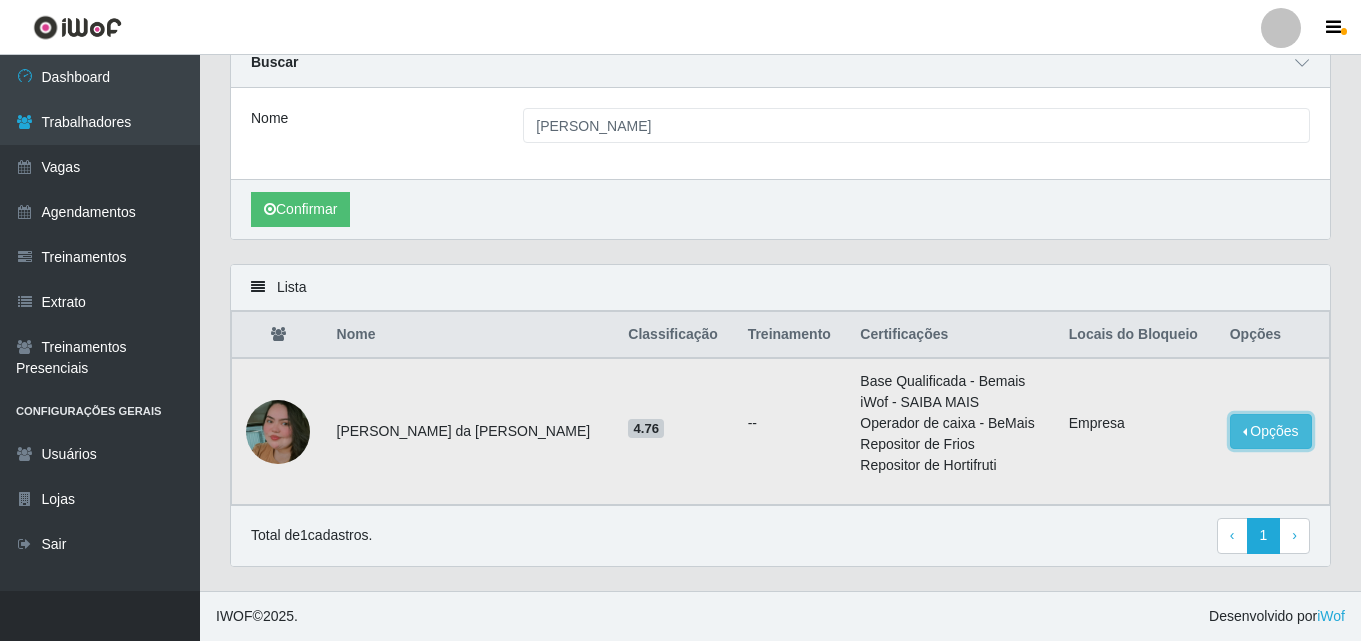 click on "Opções" at bounding box center [1271, 431] 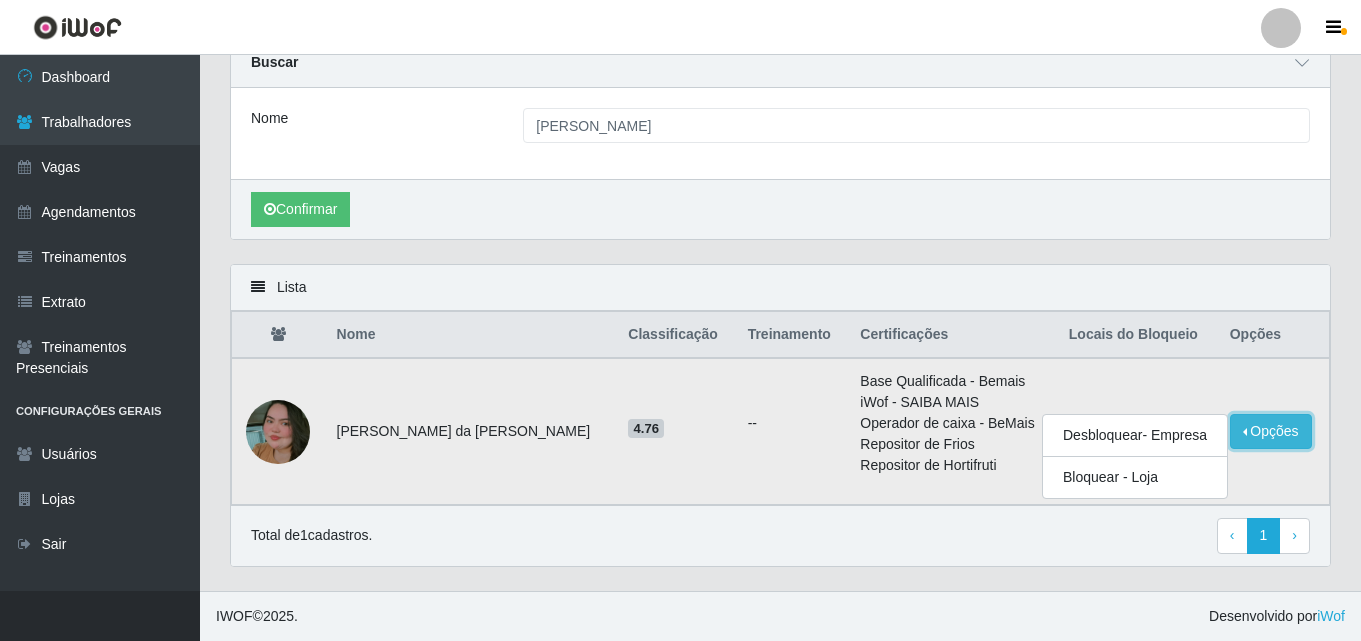 click on "Opções" at bounding box center (1271, 431) 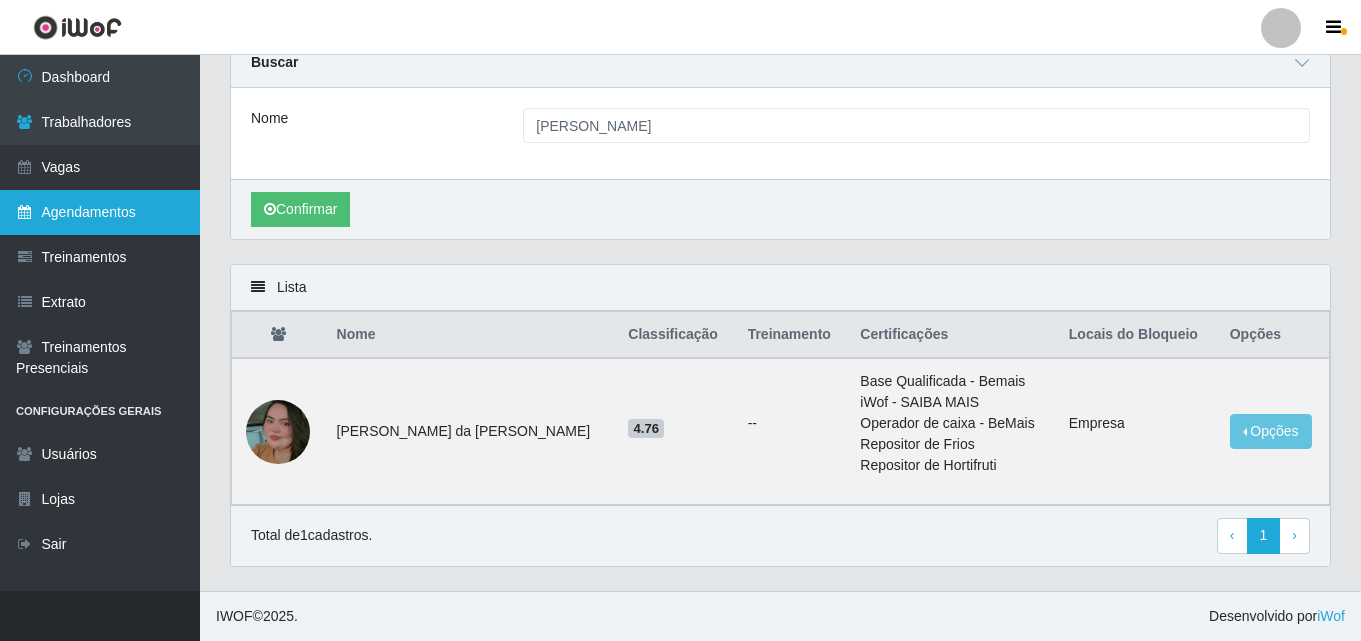 click on "Agendamentos" at bounding box center (100, 212) 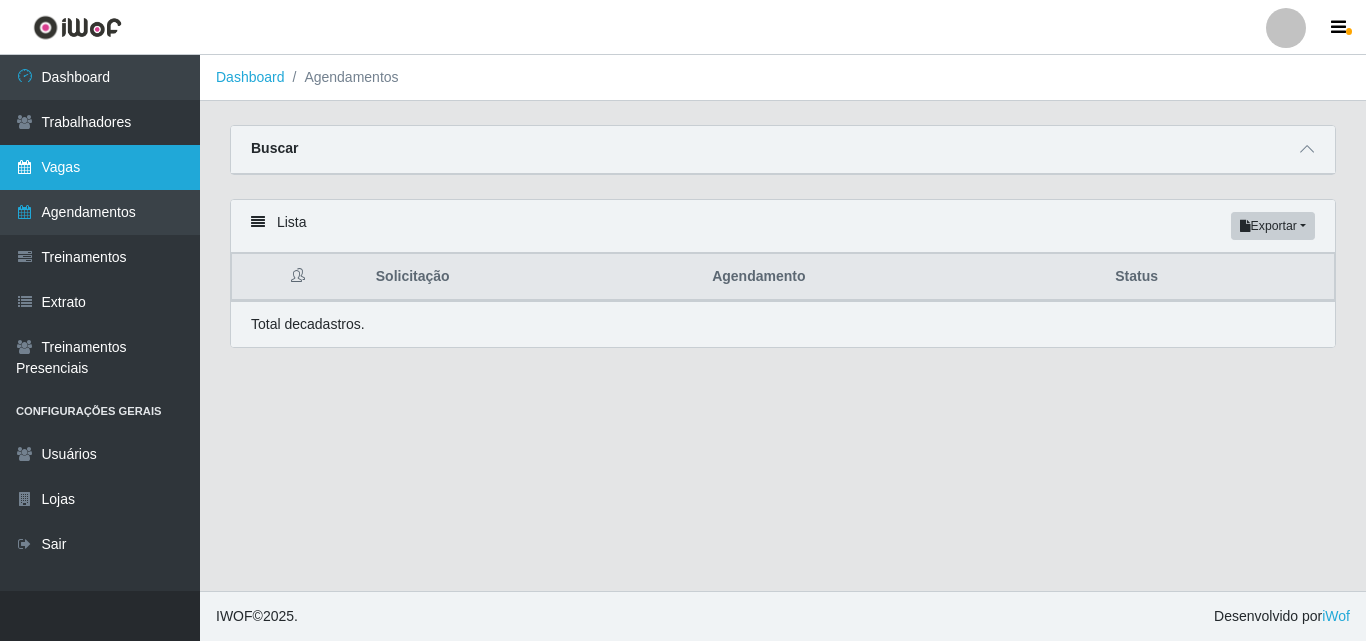 click on "Vagas" at bounding box center (100, 167) 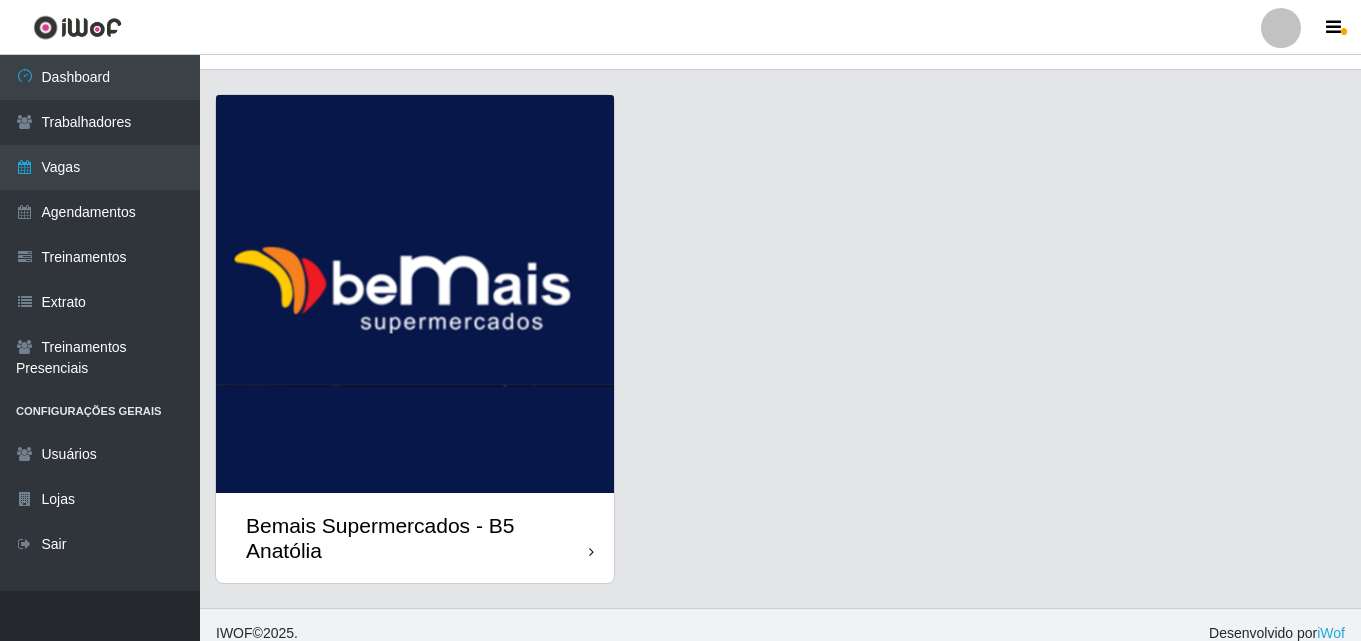 scroll, scrollTop: 48, scrollLeft: 0, axis: vertical 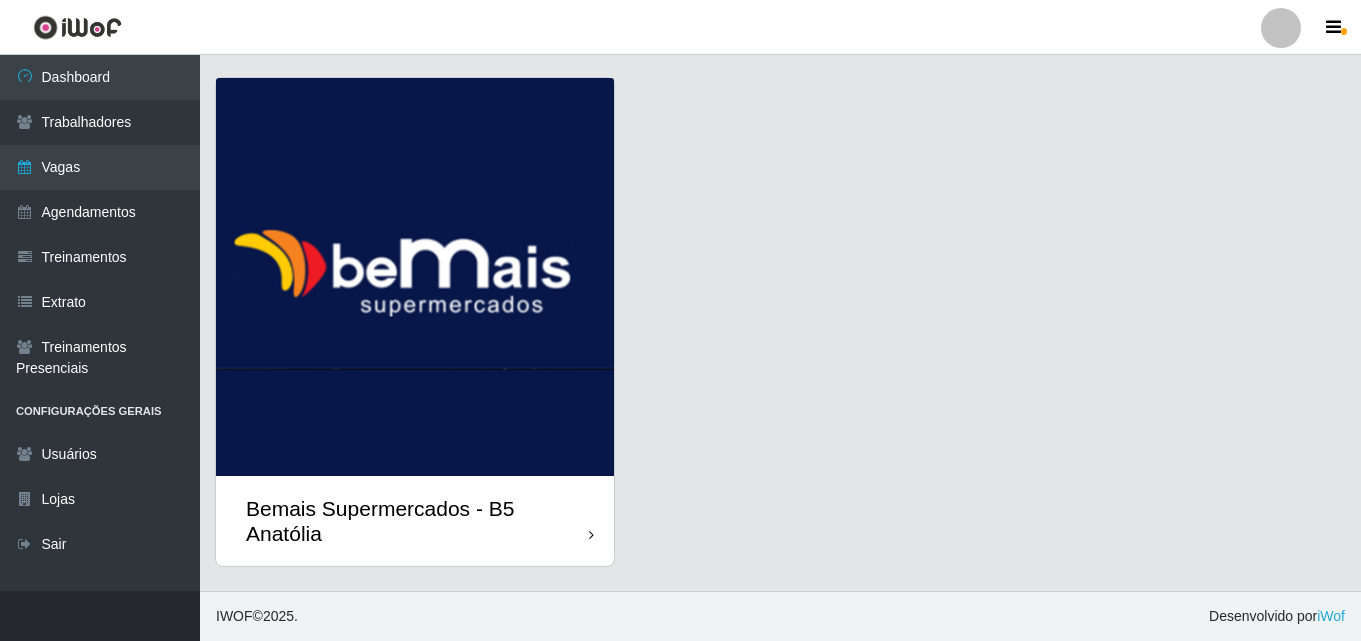 click on "Bemais Supermercados - B5 Anatólia" at bounding box center (417, 521) 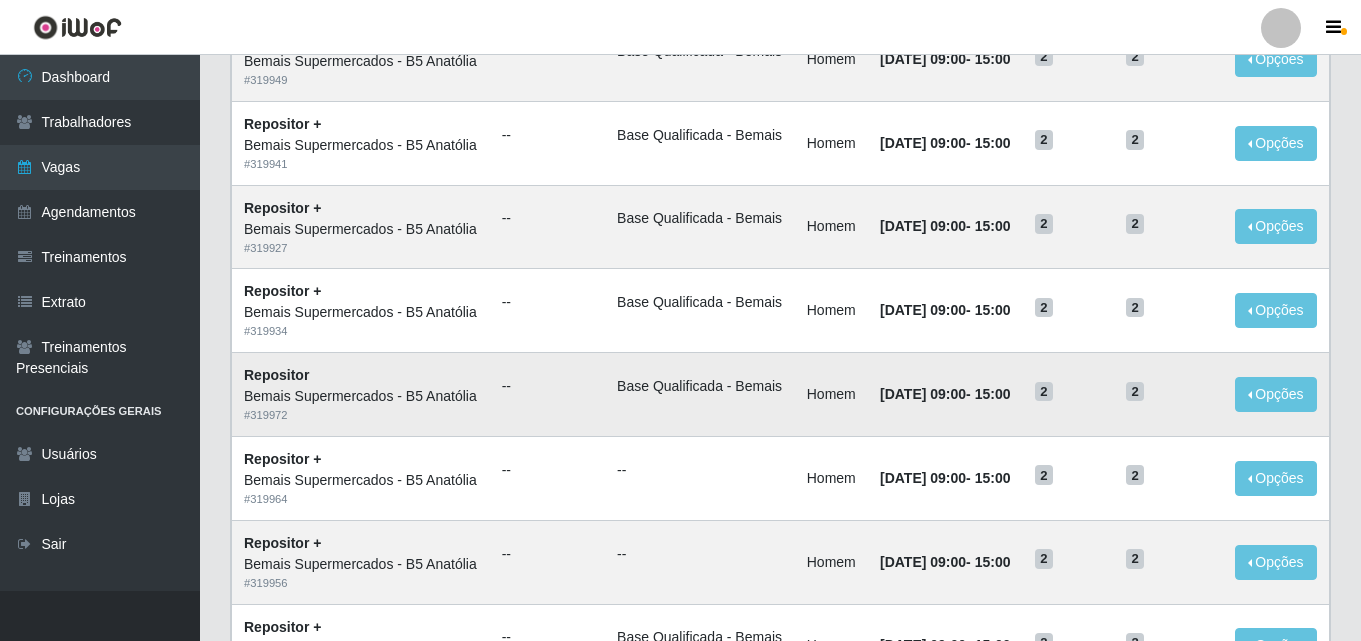 scroll, scrollTop: 500, scrollLeft: 0, axis: vertical 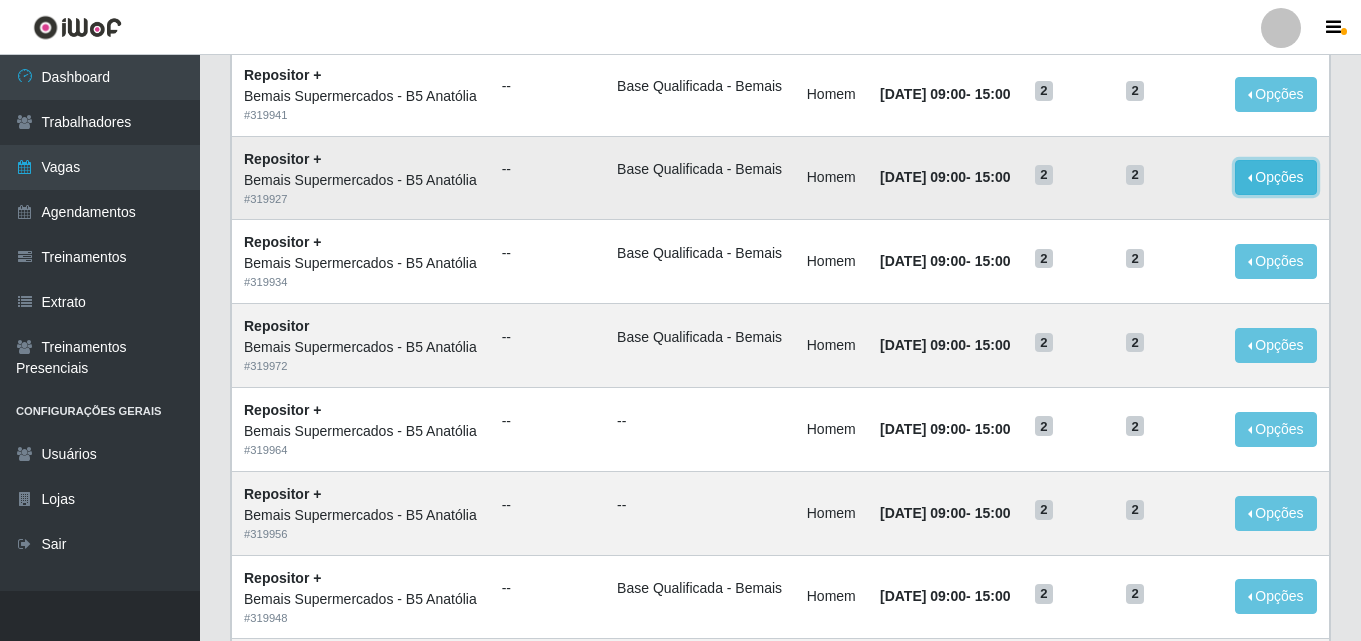 click on "Opções" at bounding box center [1276, 177] 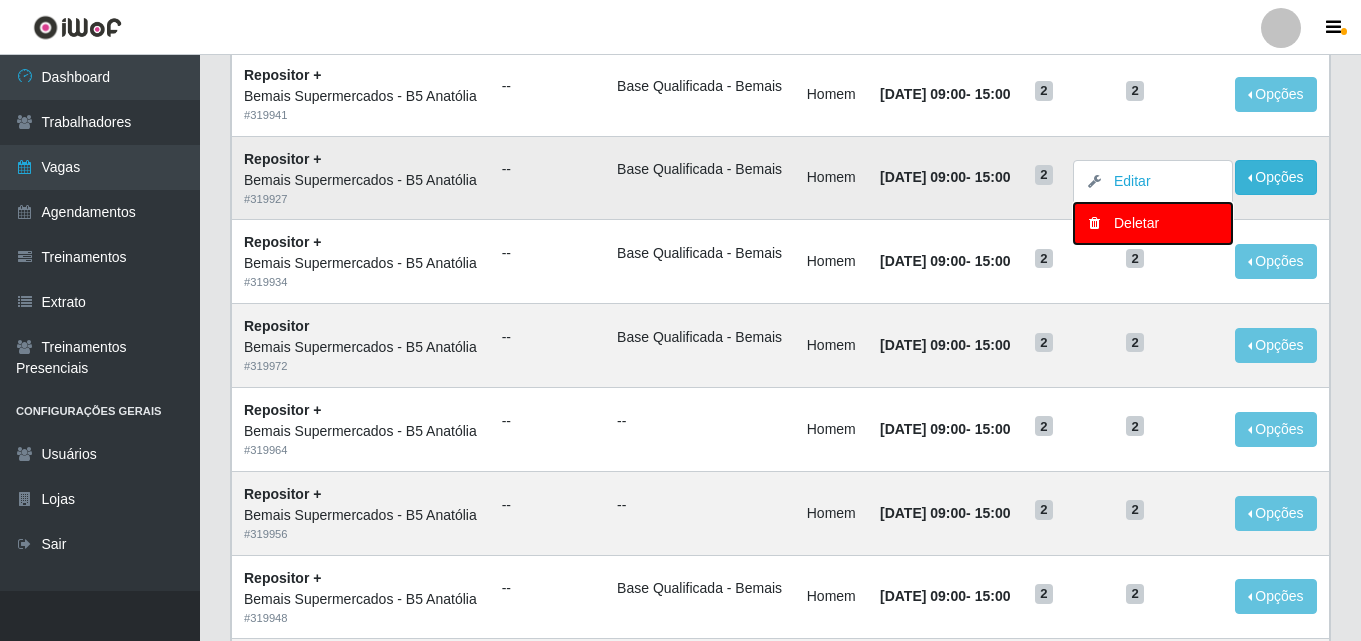 click on "Deletar" at bounding box center (1153, 223) 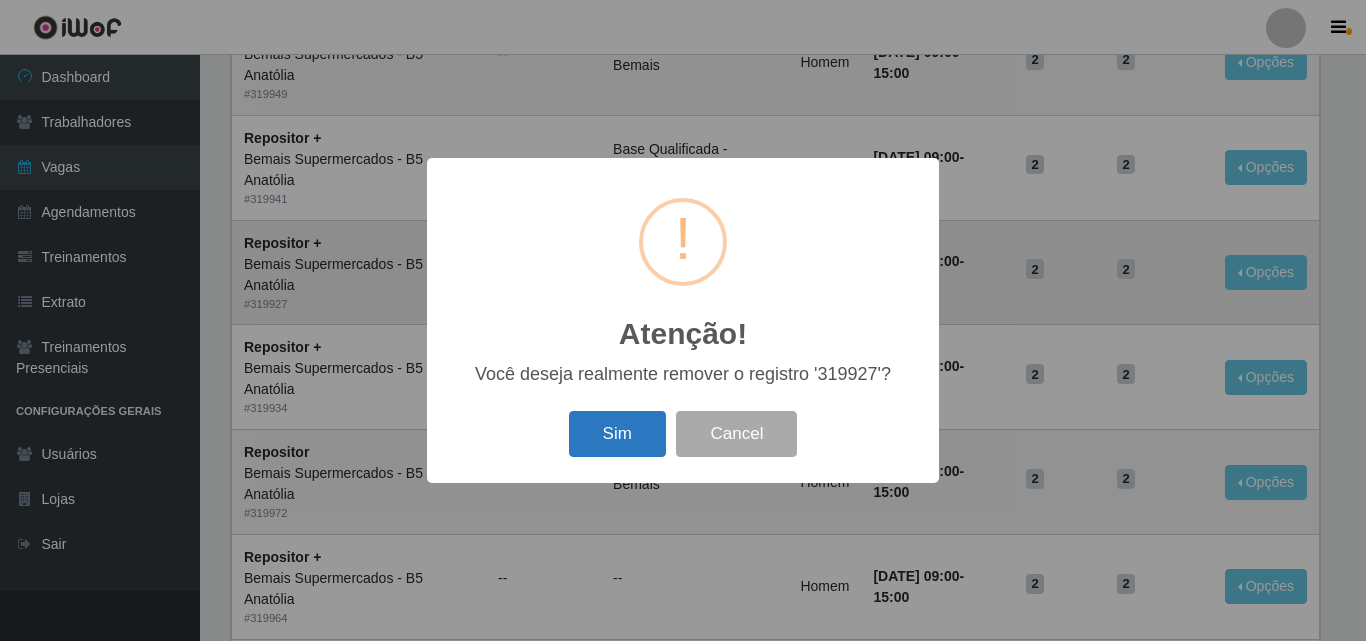 click on "Sim" at bounding box center [617, 434] 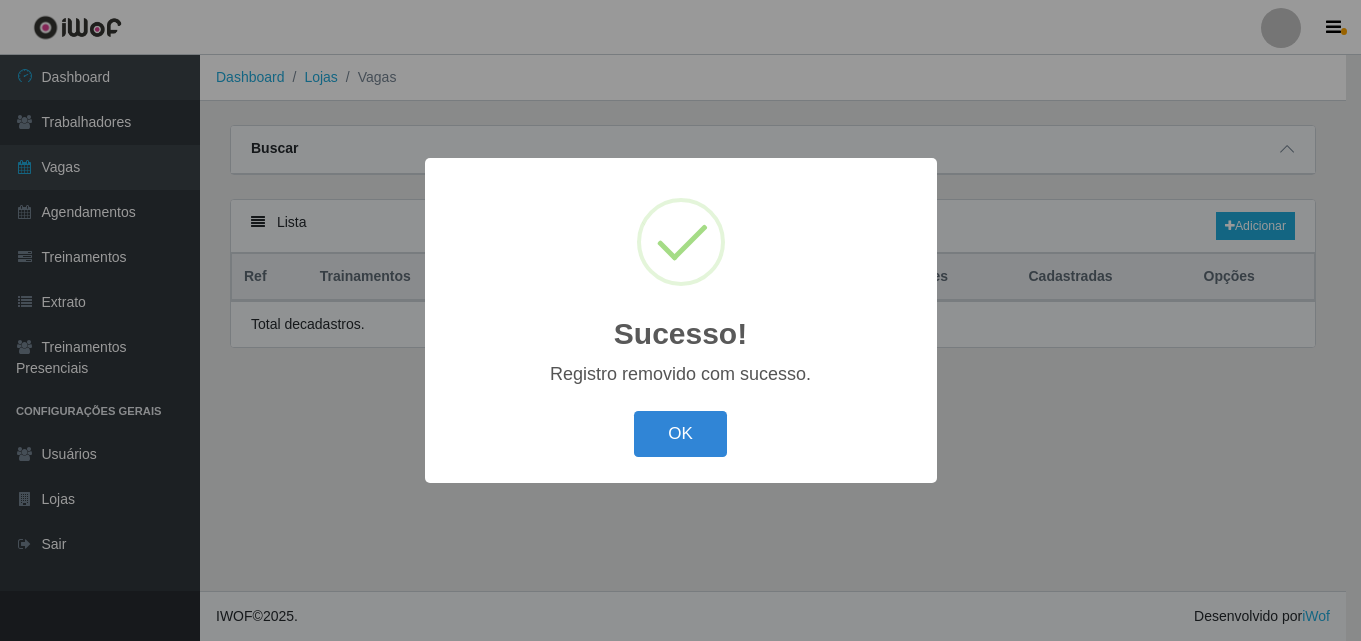 scroll, scrollTop: 0, scrollLeft: 0, axis: both 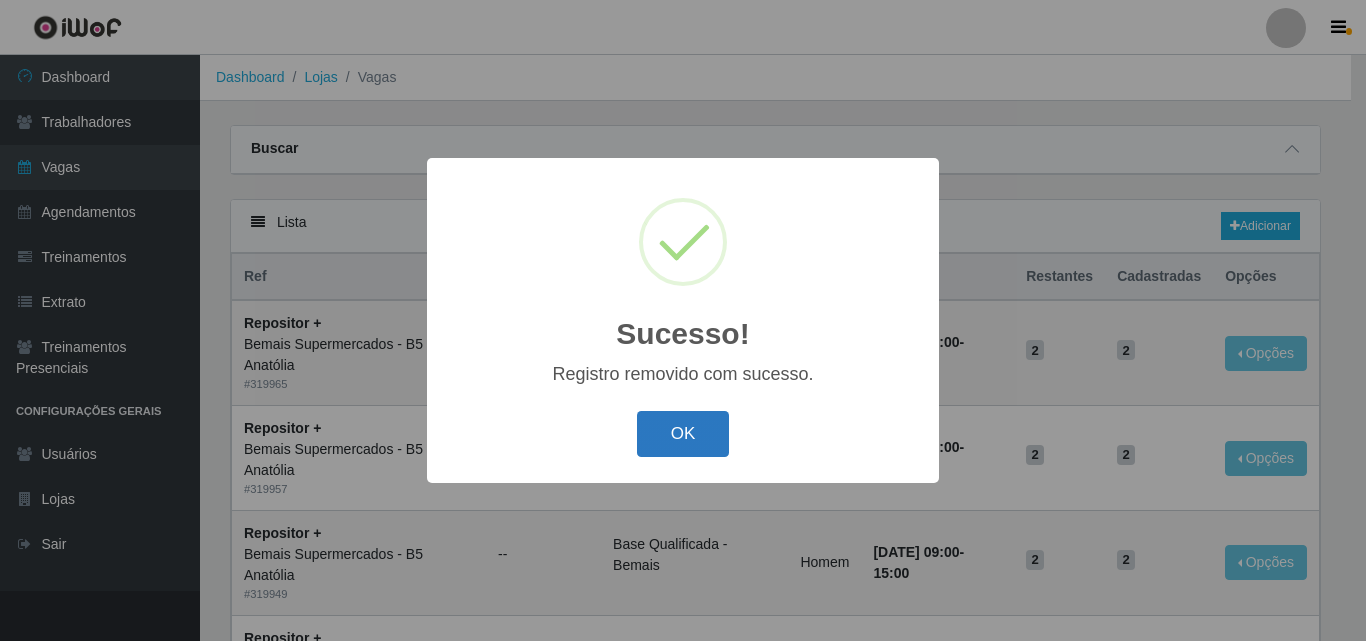 click on "OK" at bounding box center (683, 434) 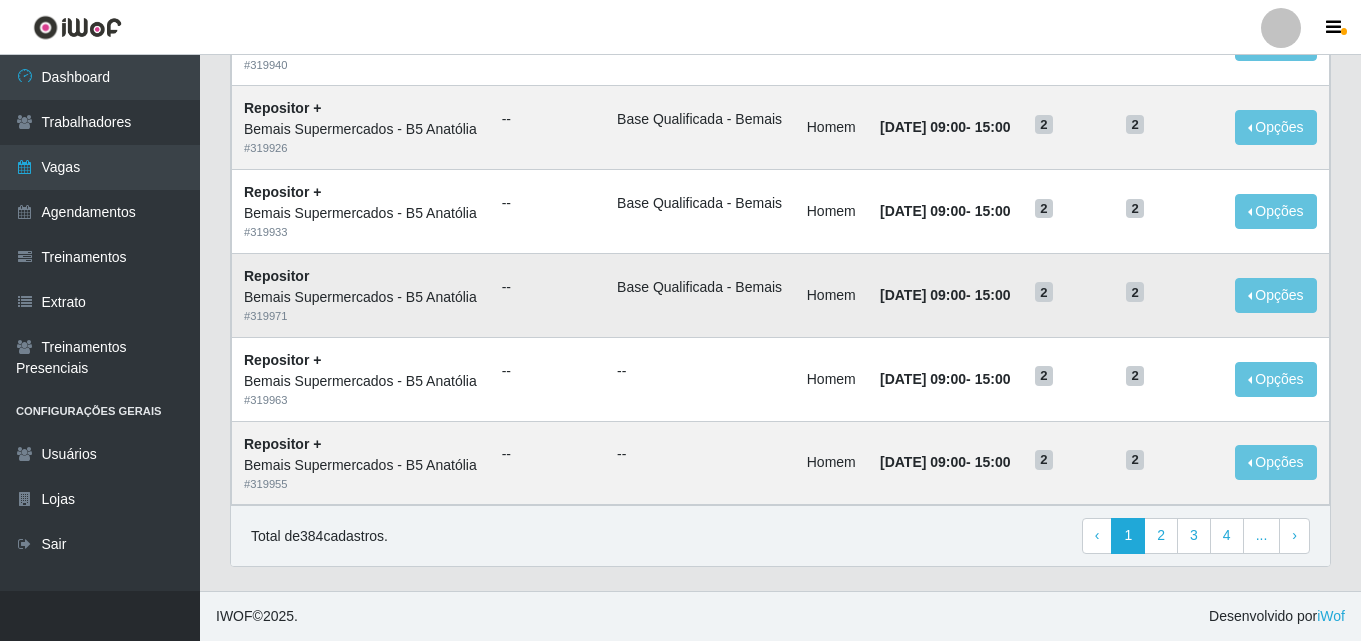 scroll, scrollTop: 1369, scrollLeft: 0, axis: vertical 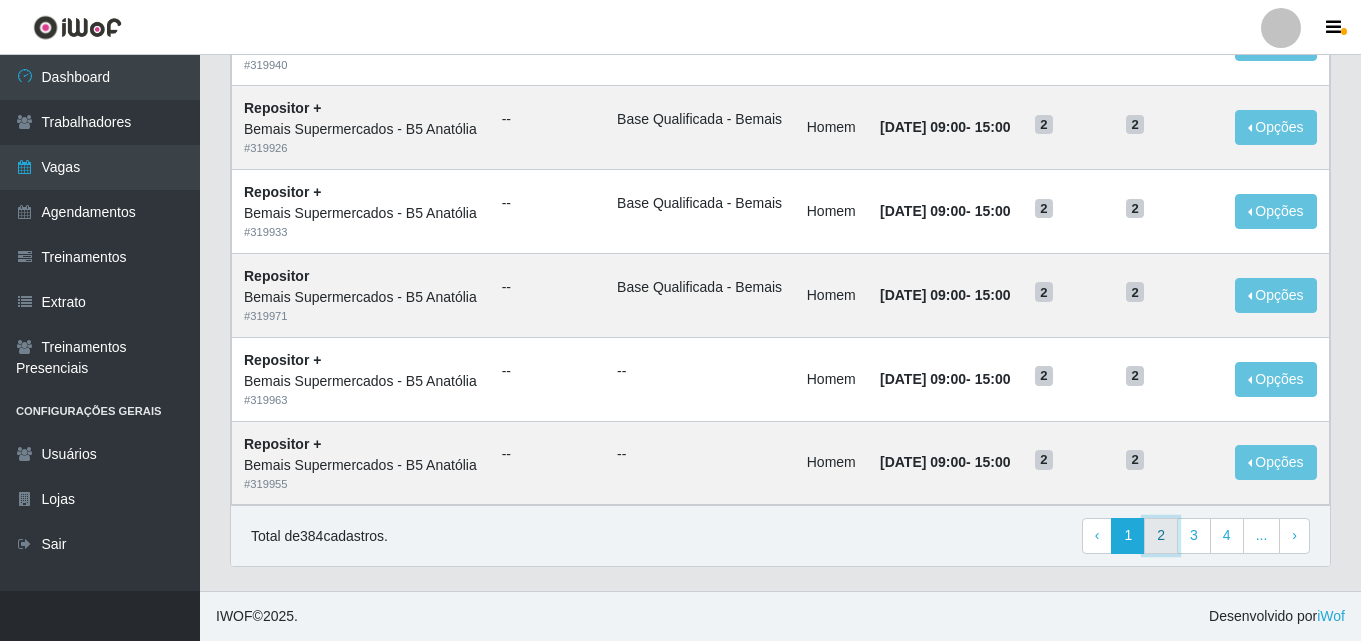 click on "2" at bounding box center [1161, 536] 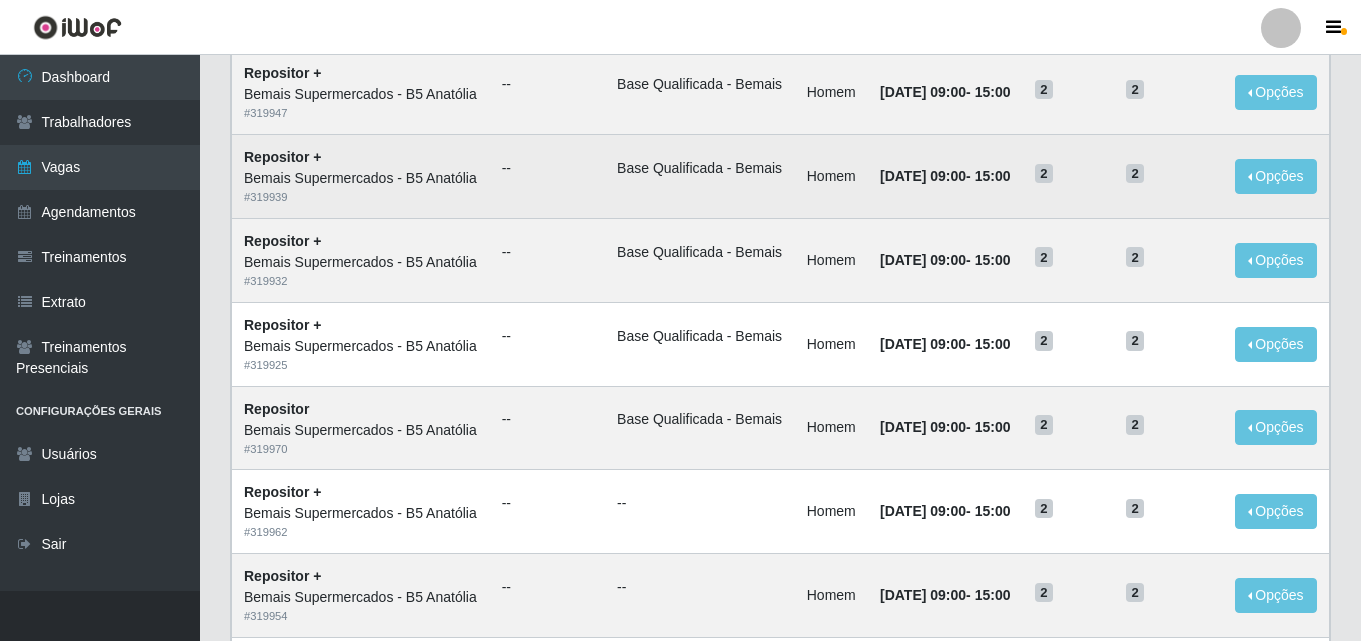 scroll, scrollTop: 300, scrollLeft: 0, axis: vertical 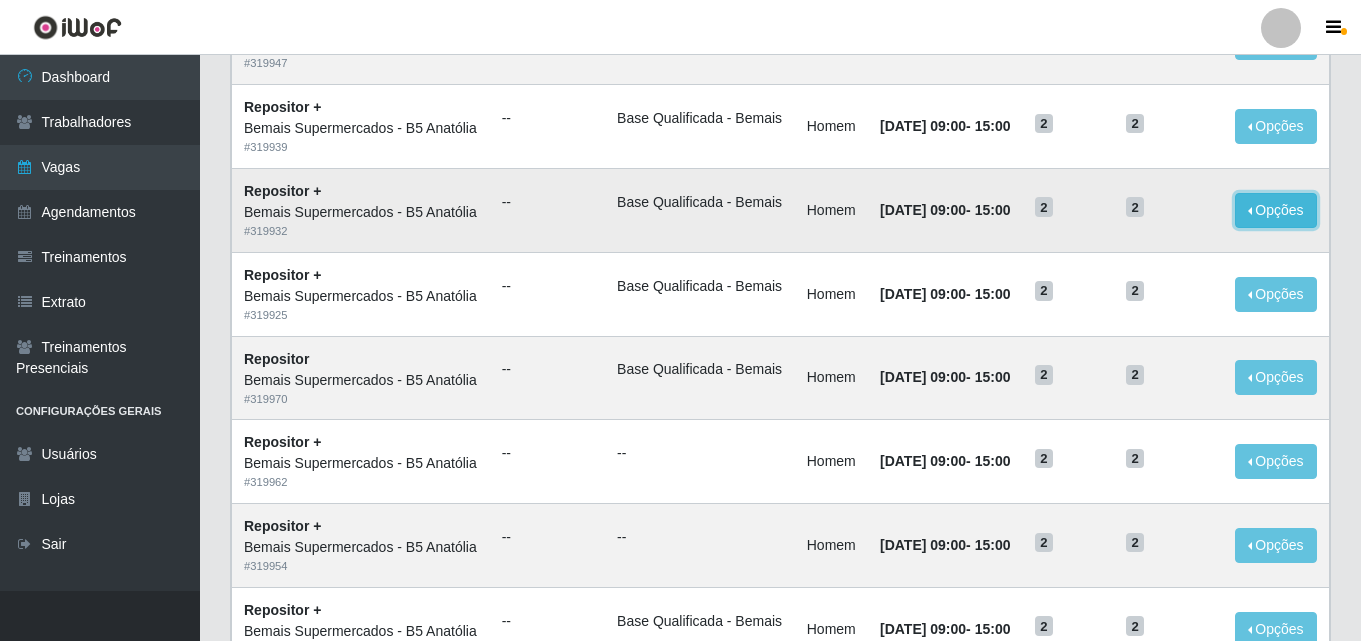 click on "Opções" at bounding box center (1276, 210) 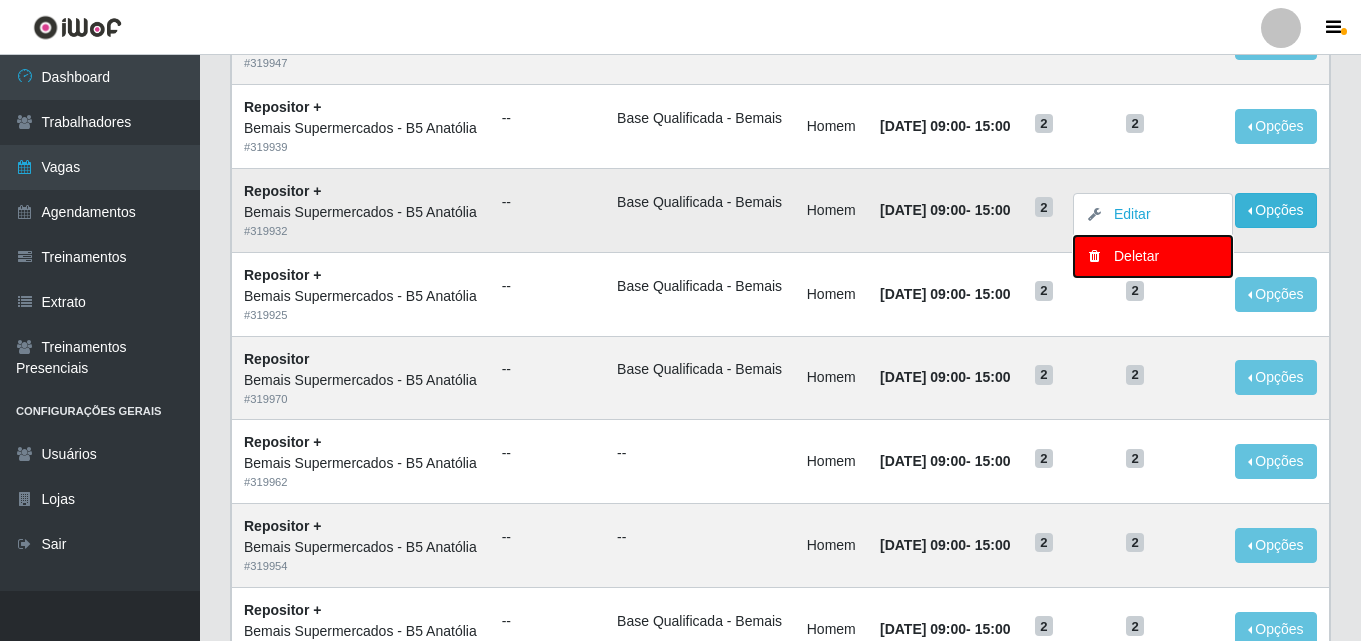 click on "Deletar" at bounding box center (1153, 256) 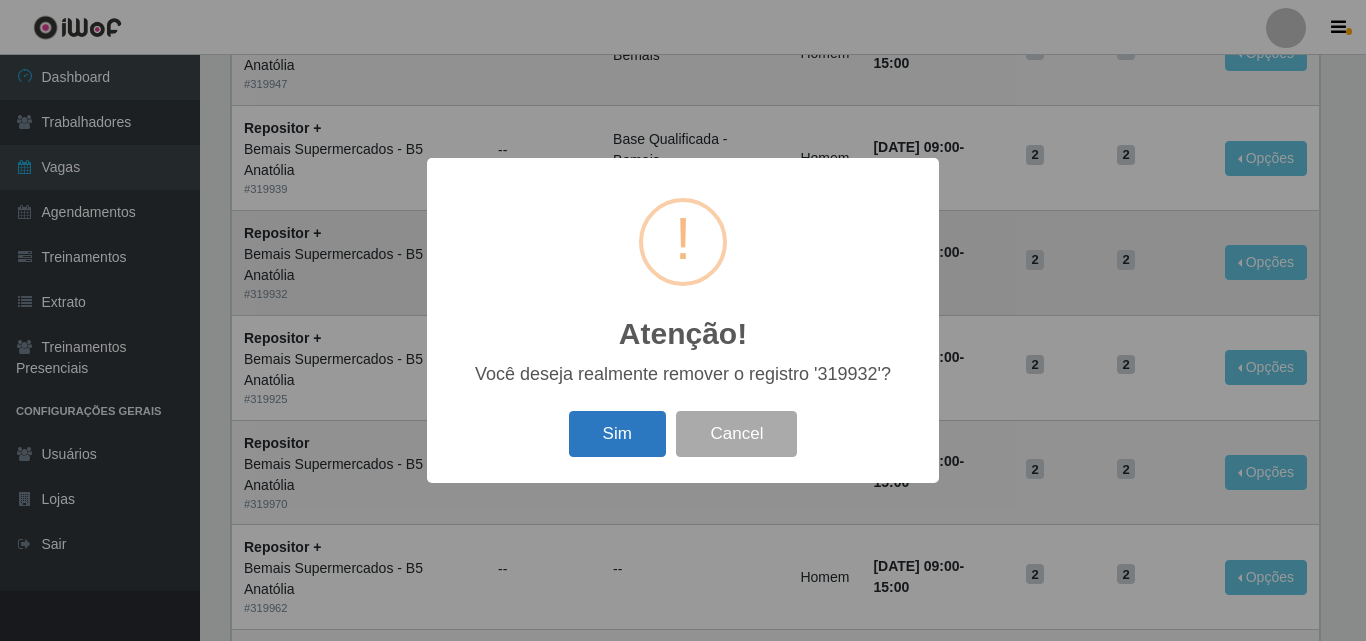 click on "Sim" at bounding box center (617, 434) 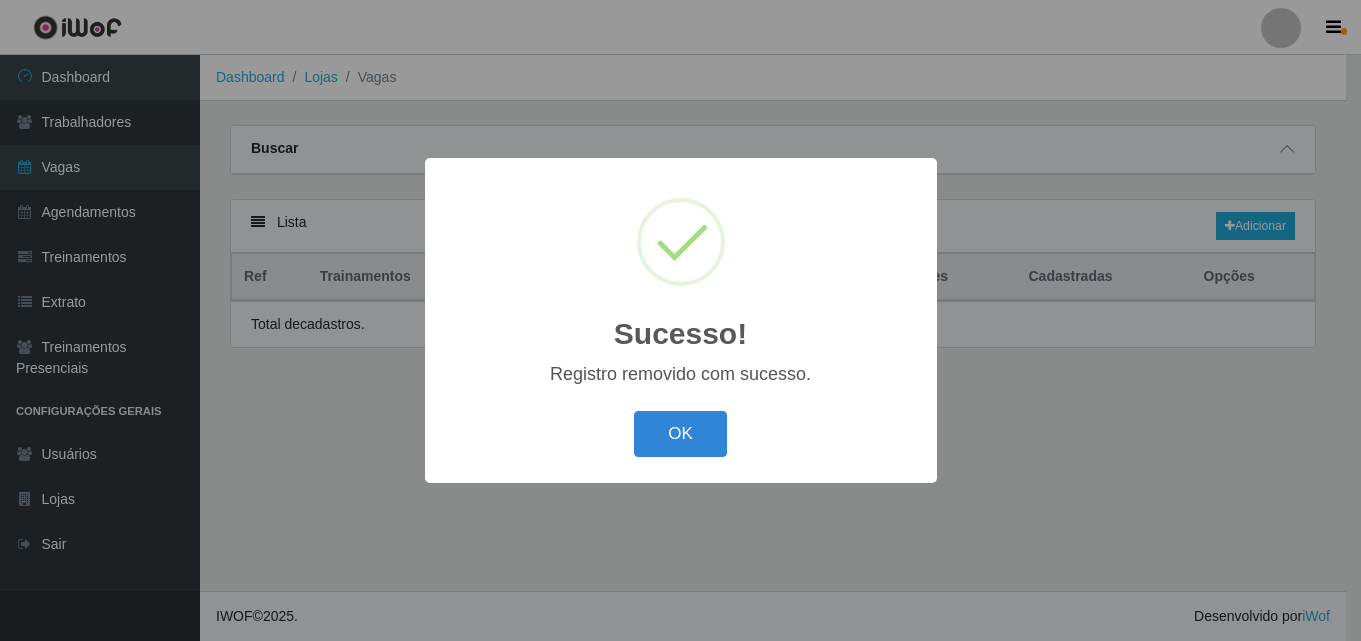 scroll, scrollTop: 0, scrollLeft: 0, axis: both 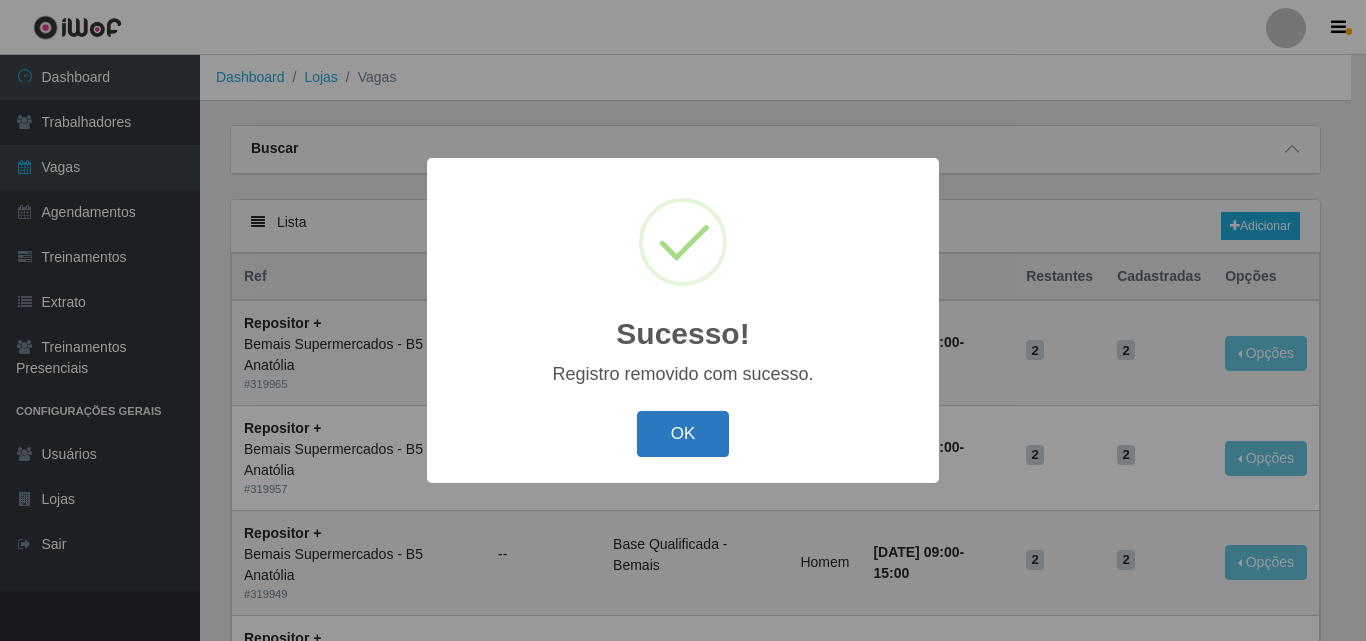 click on "OK" at bounding box center (683, 434) 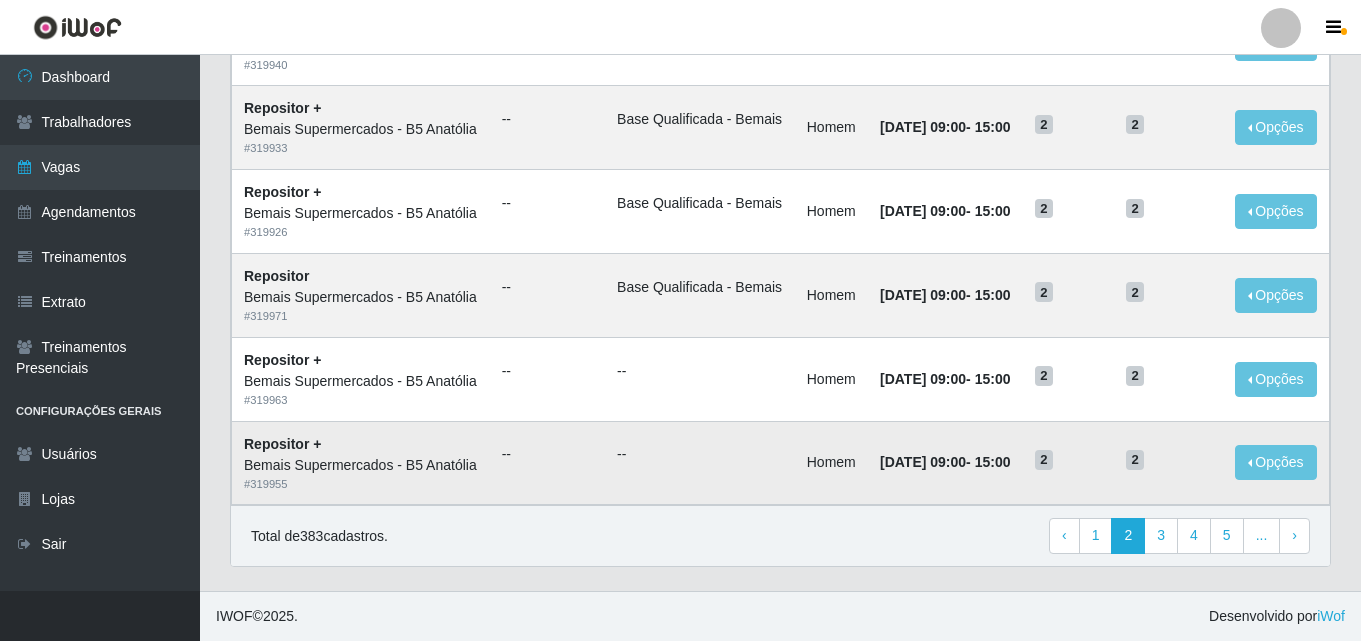 scroll, scrollTop: 1369, scrollLeft: 0, axis: vertical 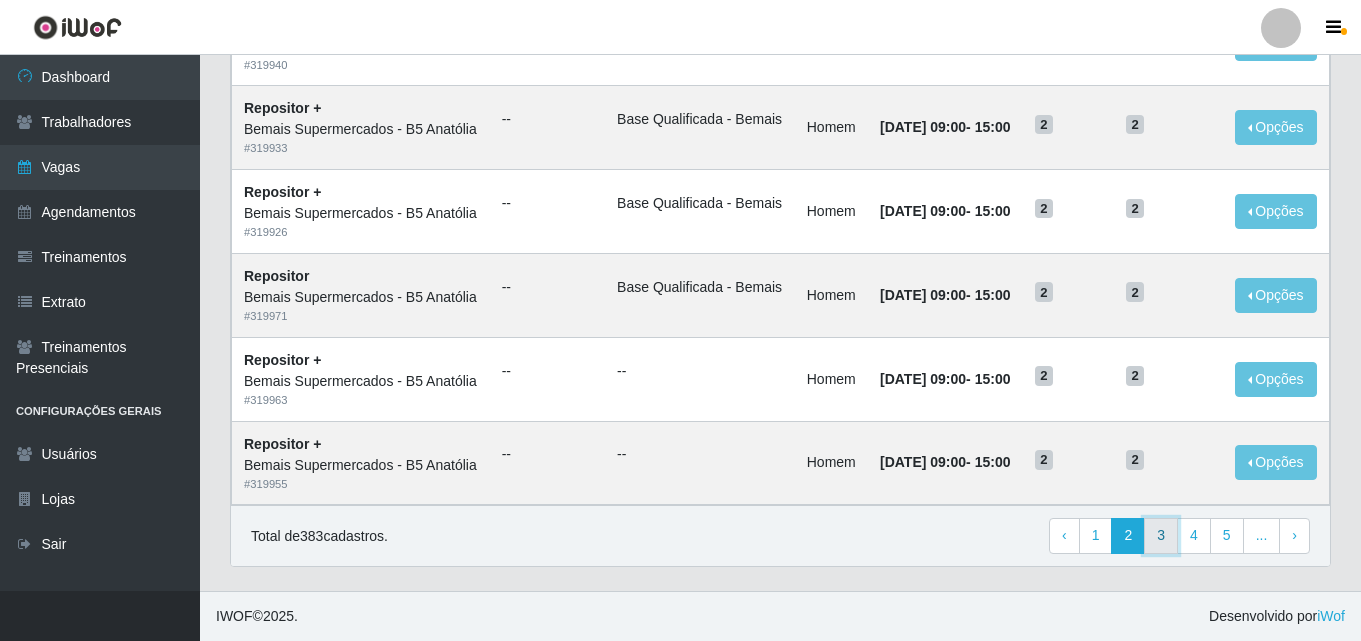 click on "3" at bounding box center [1161, 536] 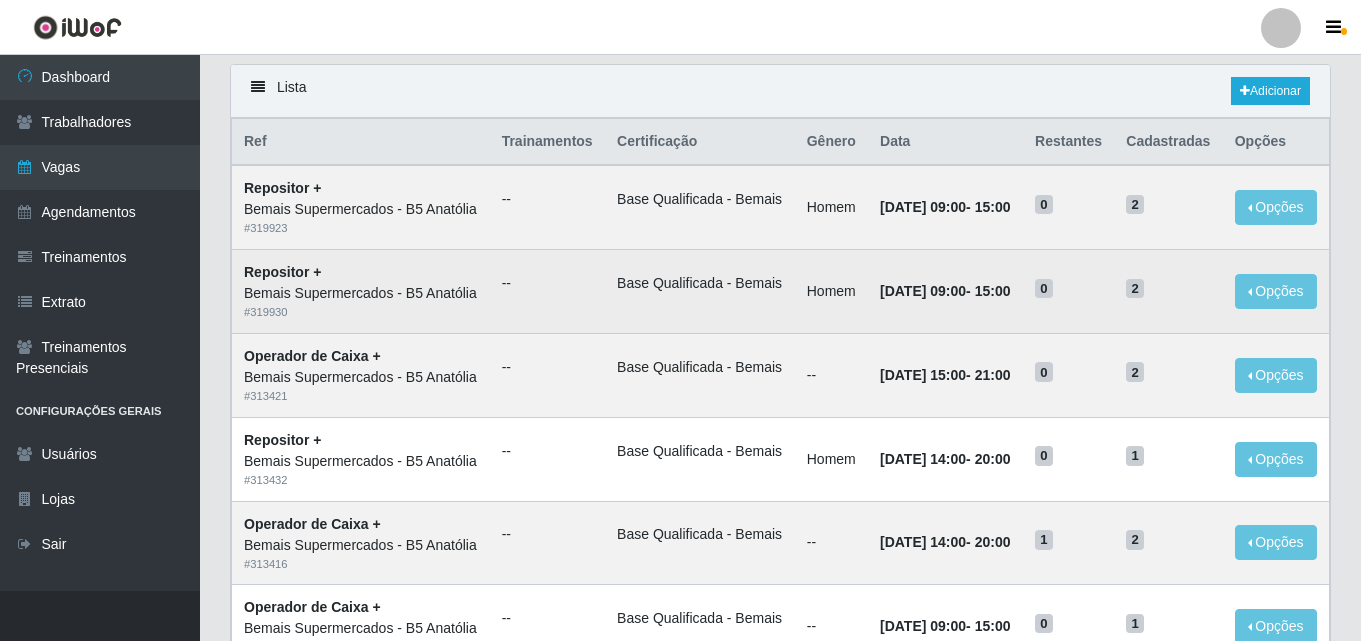 scroll, scrollTop: 100, scrollLeft: 0, axis: vertical 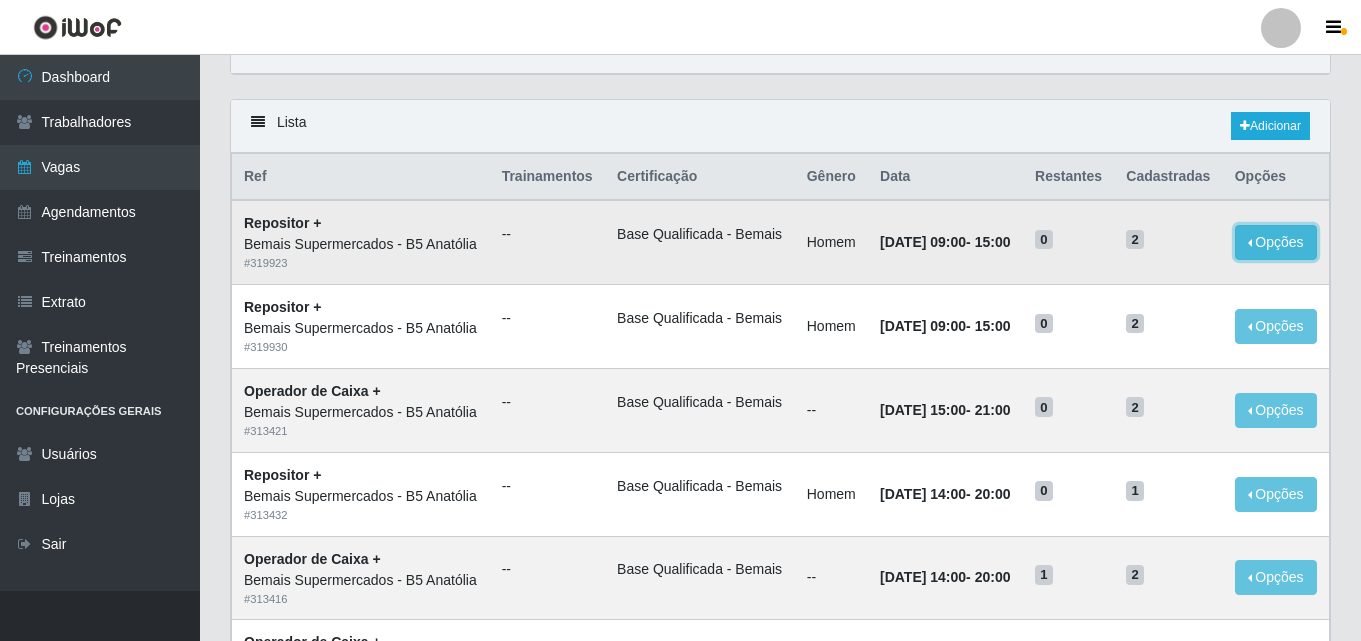 click on "Opções" at bounding box center (1276, 242) 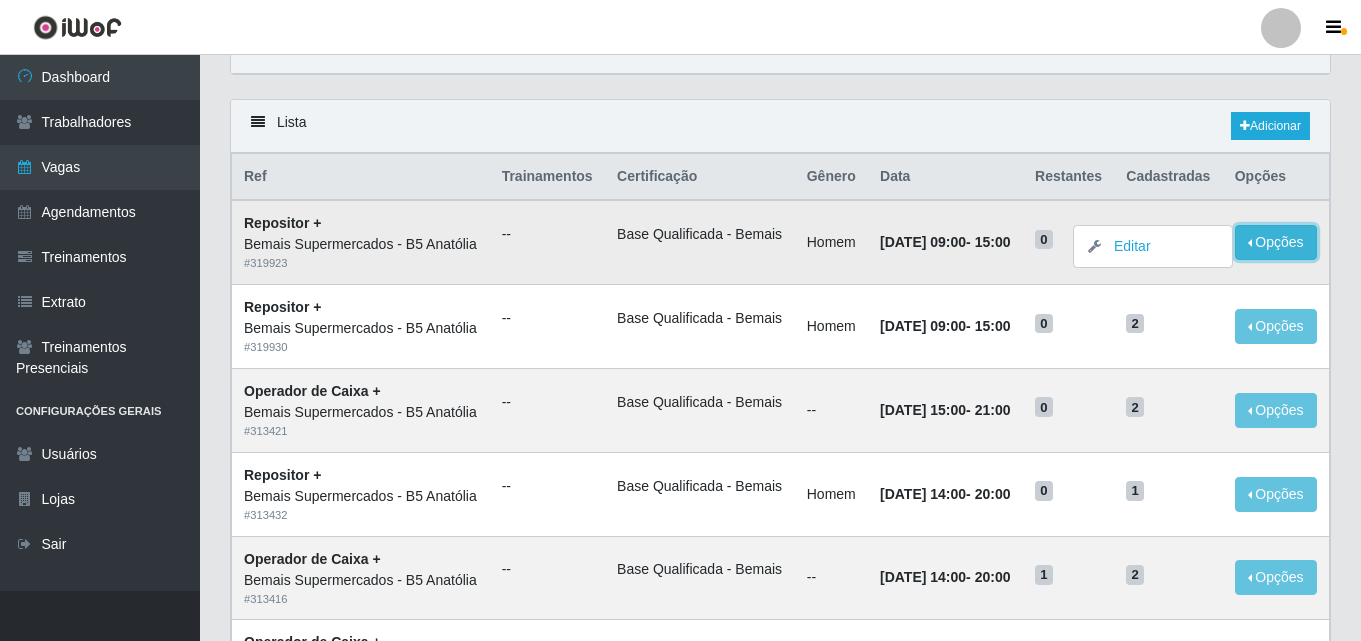 click on "Opções" at bounding box center (1276, 242) 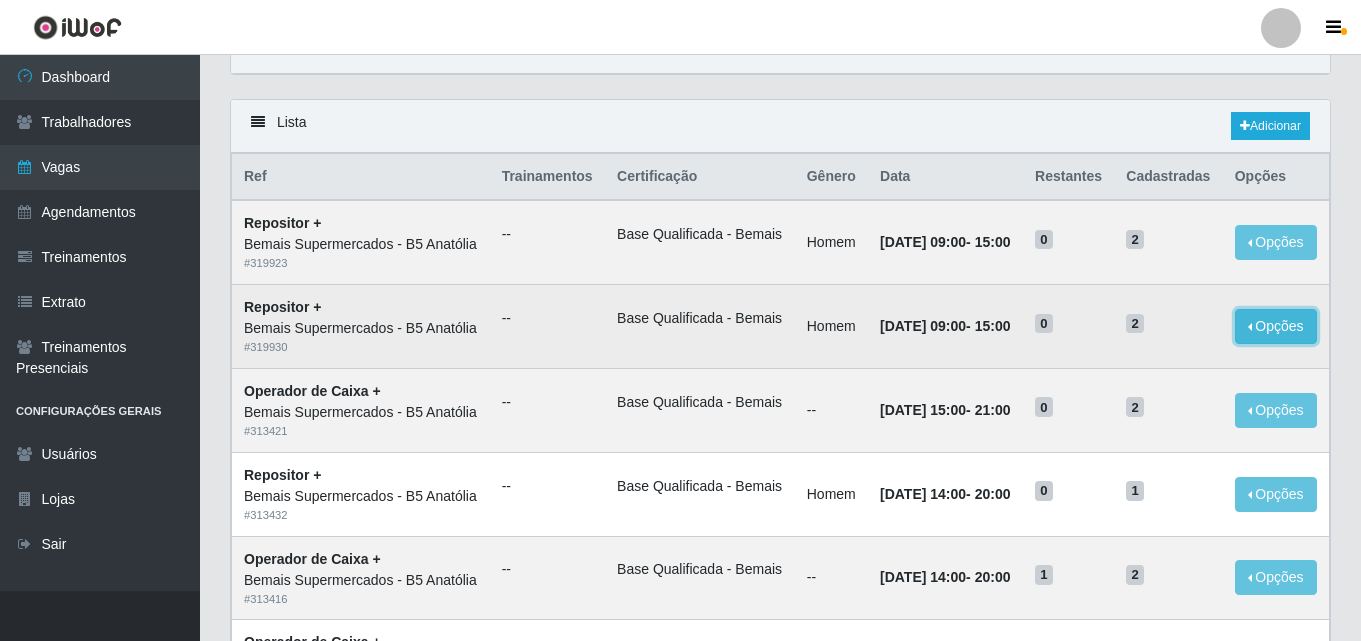 click on "Opções" at bounding box center [1276, 326] 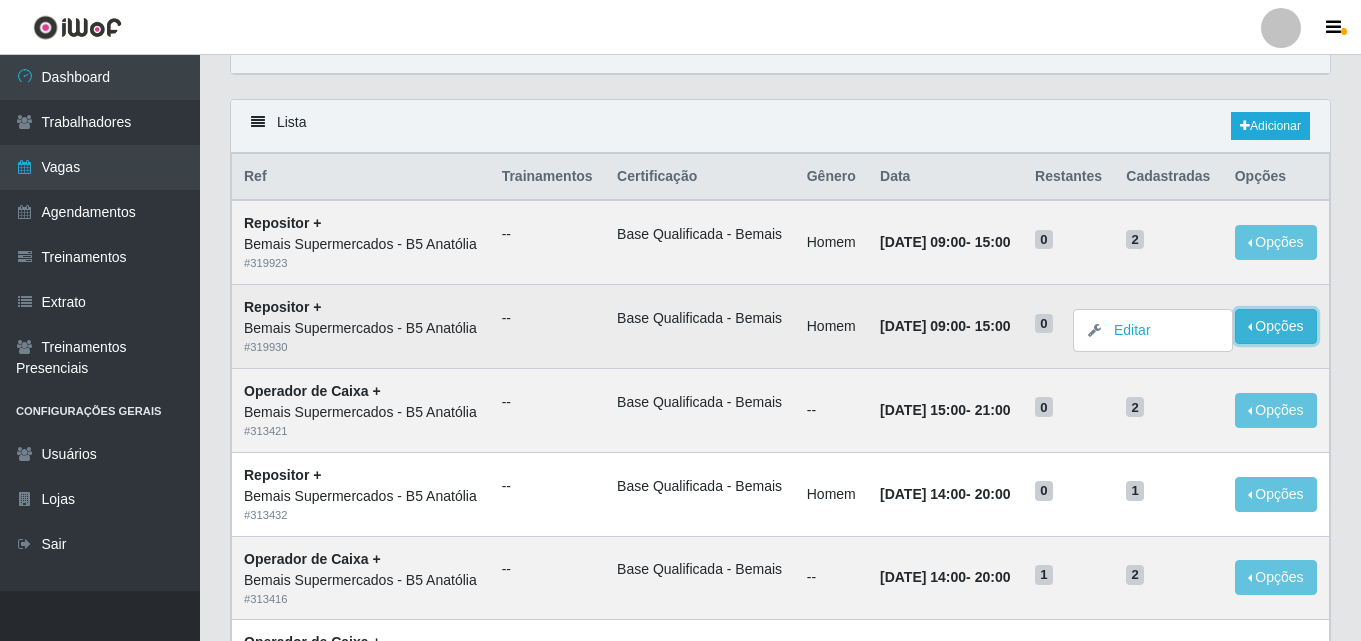 click on "Opções" at bounding box center (1276, 326) 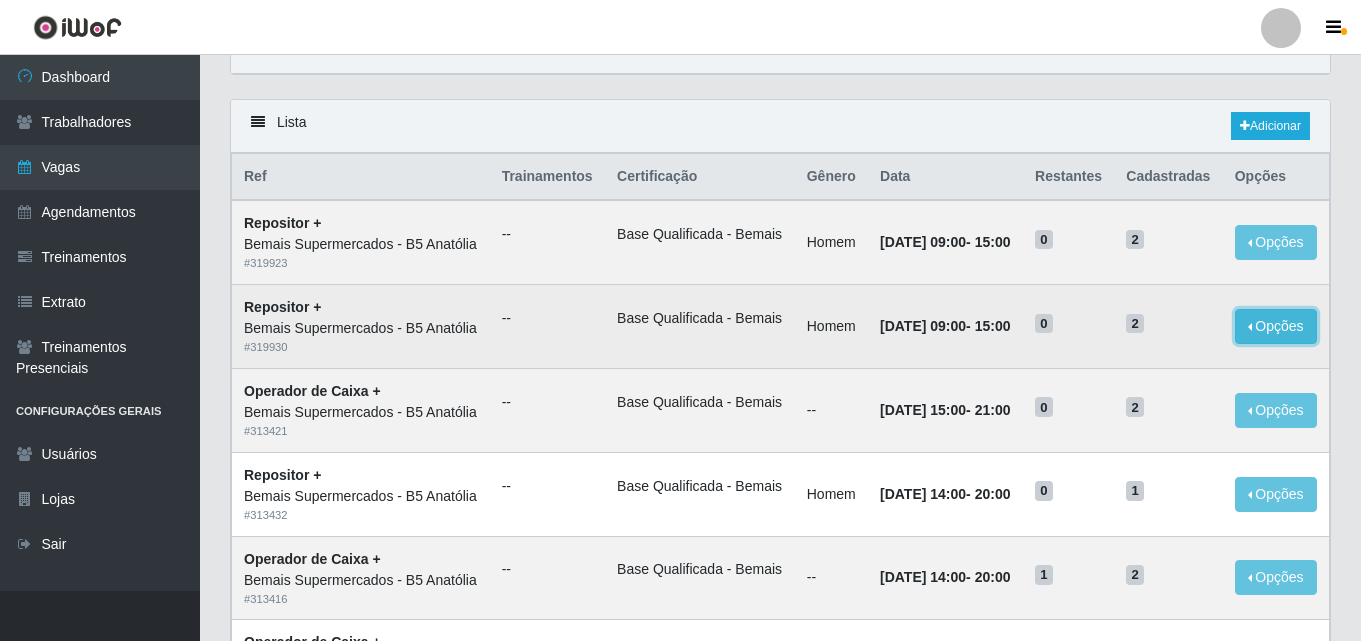 drag, startPoint x: 1273, startPoint y: 364, endPoint x: 1308, endPoint y: 360, distance: 35.22783 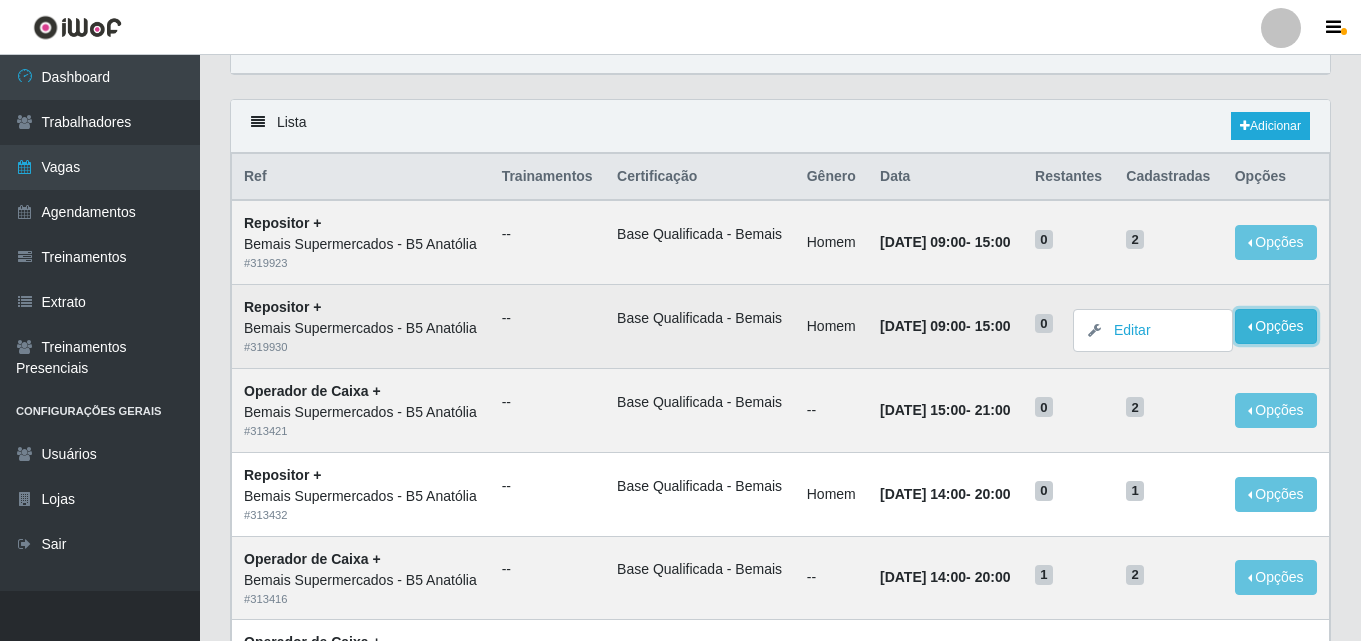 click on "Opções" at bounding box center (1276, 326) 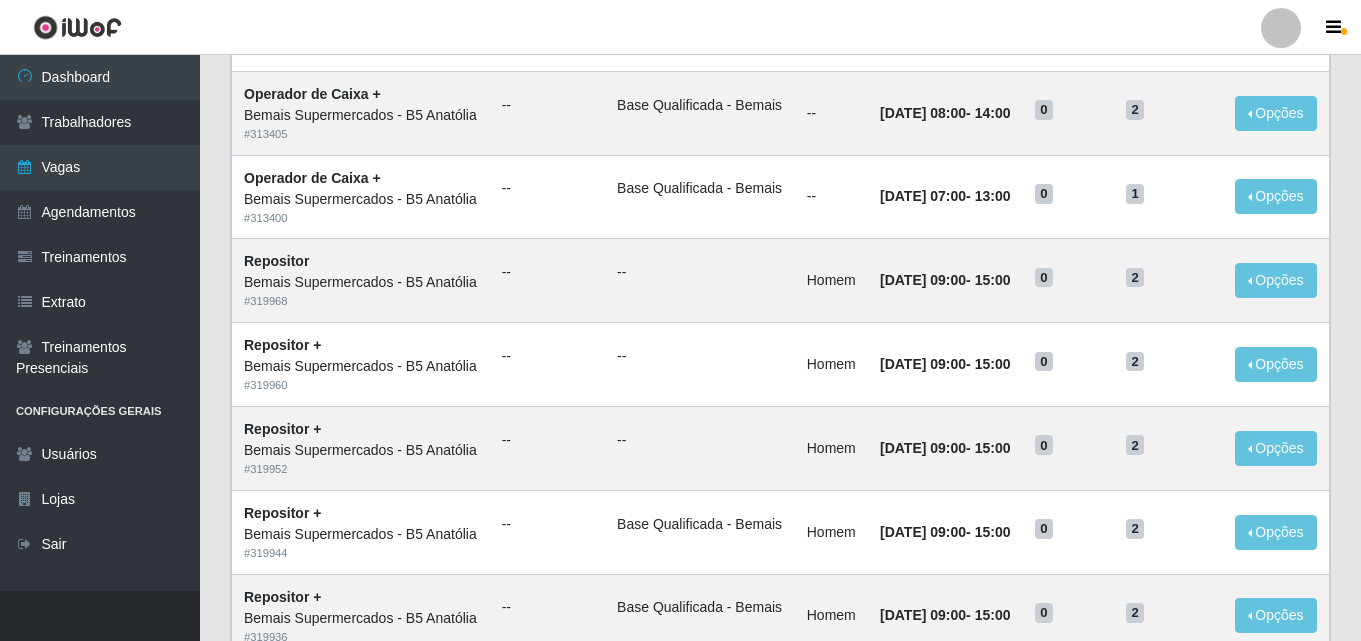 scroll, scrollTop: 1369, scrollLeft: 0, axis: vertical 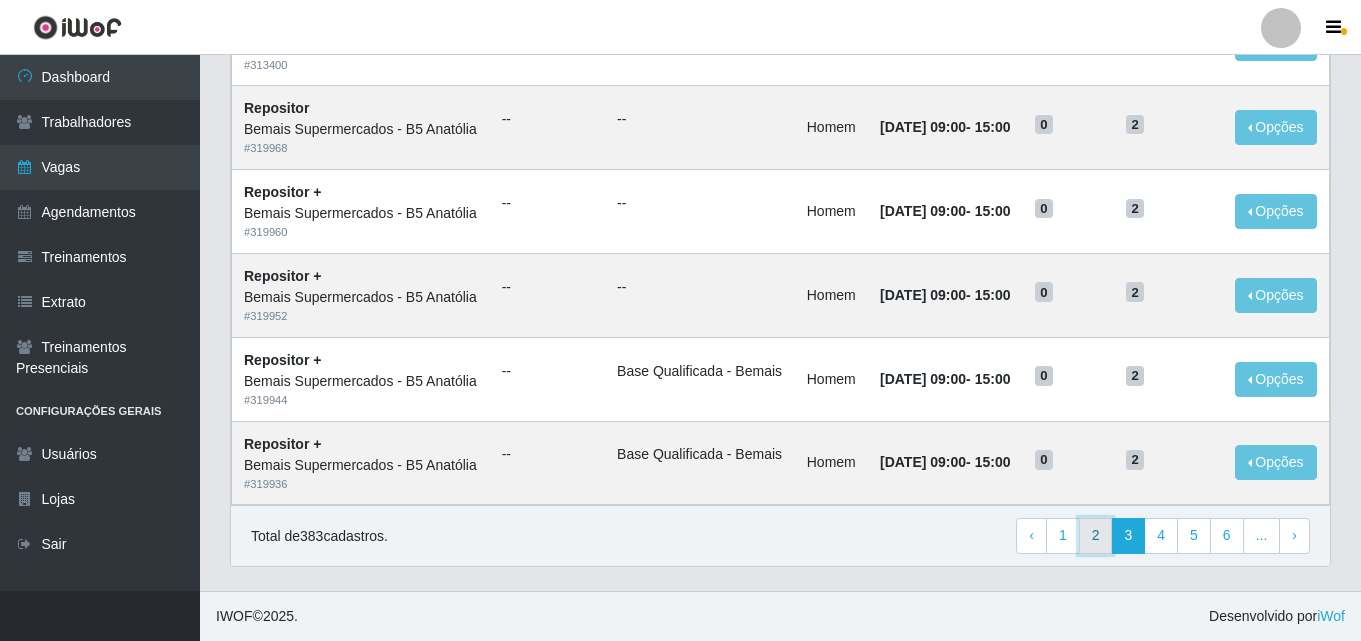 click on "2" at bounding box center [1096, 536] 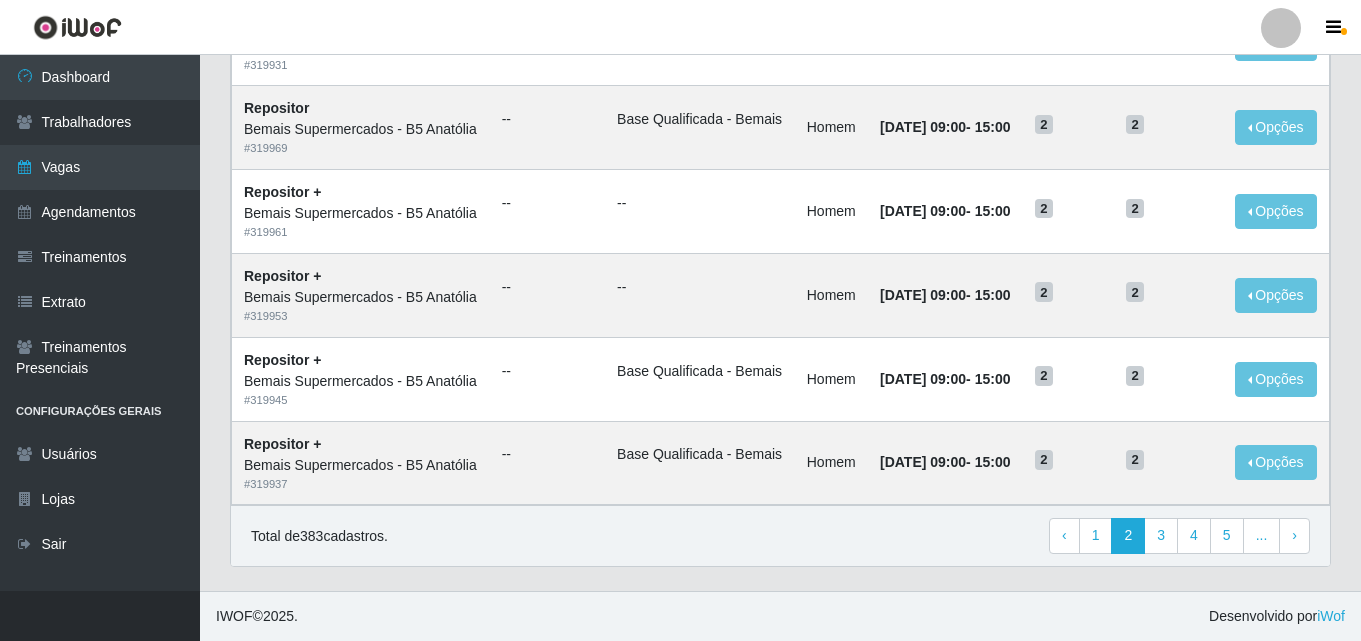 scroll, scrollTop: 1369, scrollLeft: 0, axis: vertical 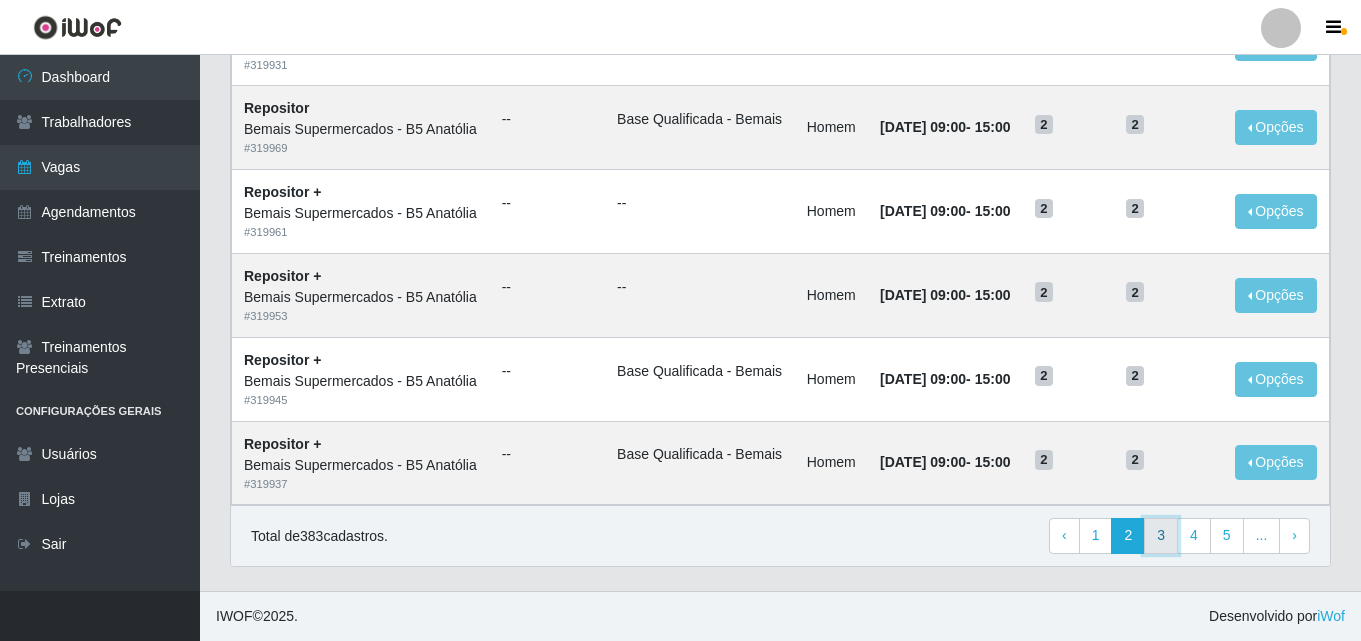 click on "3" at bounding box center (1161, 536) 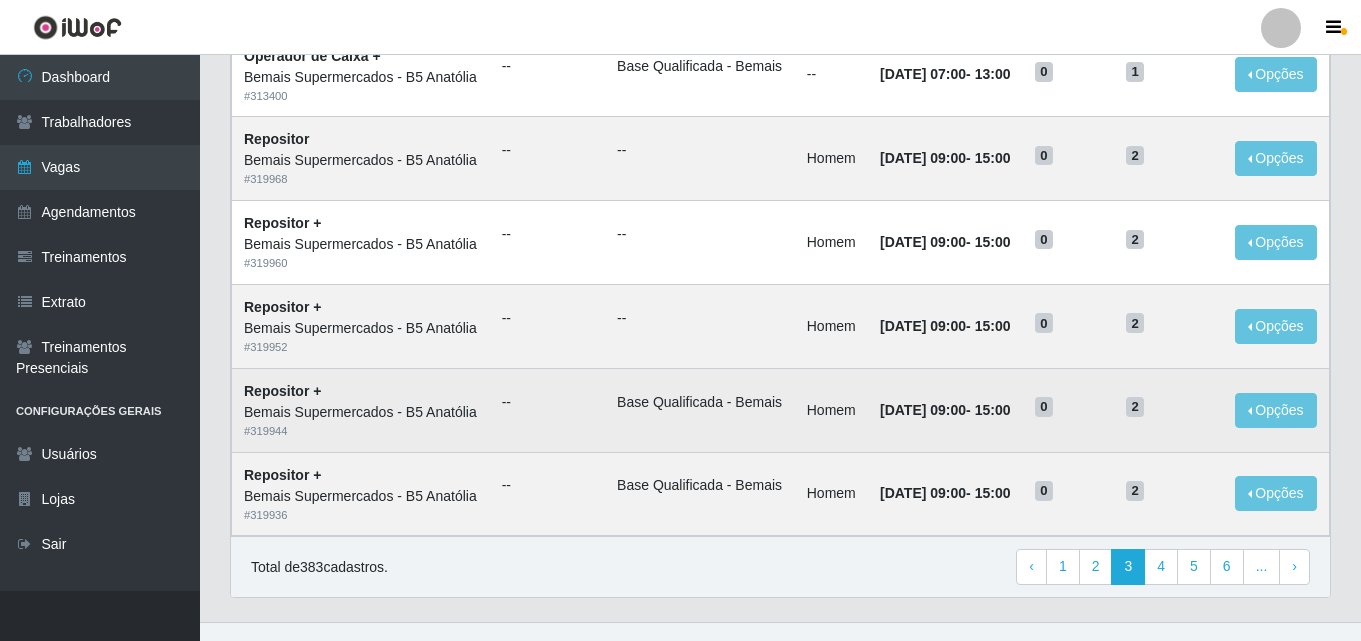 scroll, scrollTop: 1300, scrollLeft: 0, axis: vertical 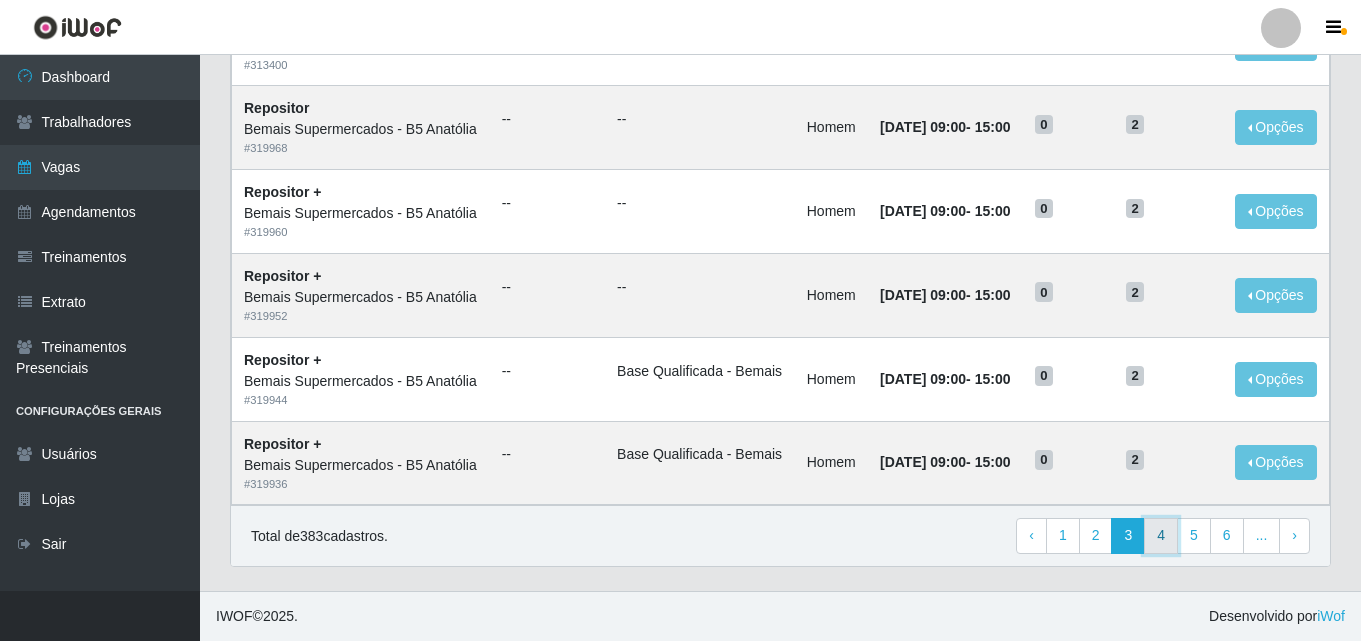 click on "4" at bounding box center [1161, 536] 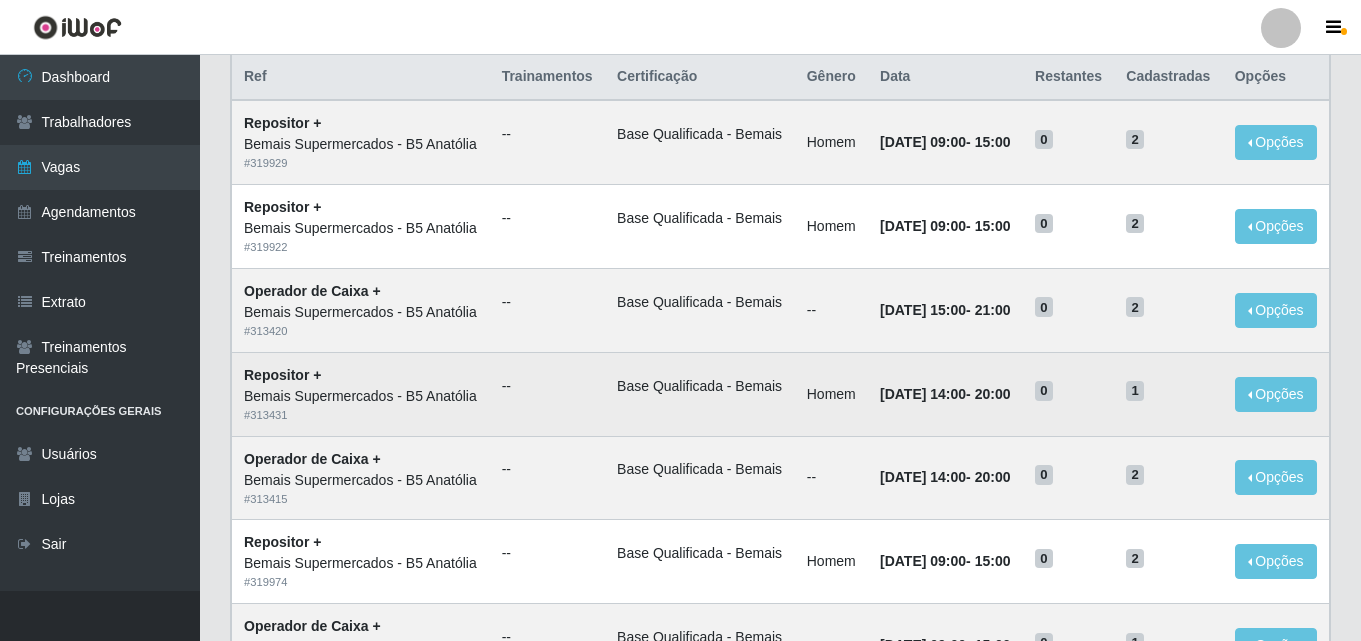 scroll, scrollTop: 0, scrollLeft: 0, axis: both 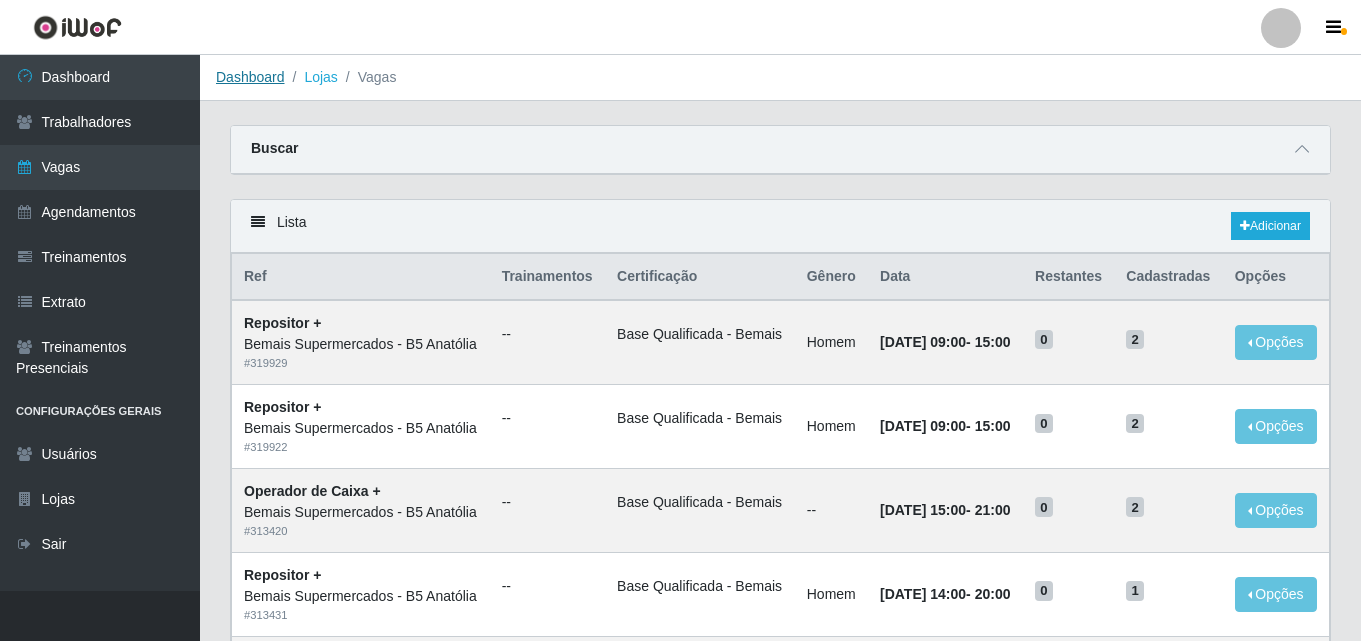 click on "Dashboard" at bounding box center [250, 77] 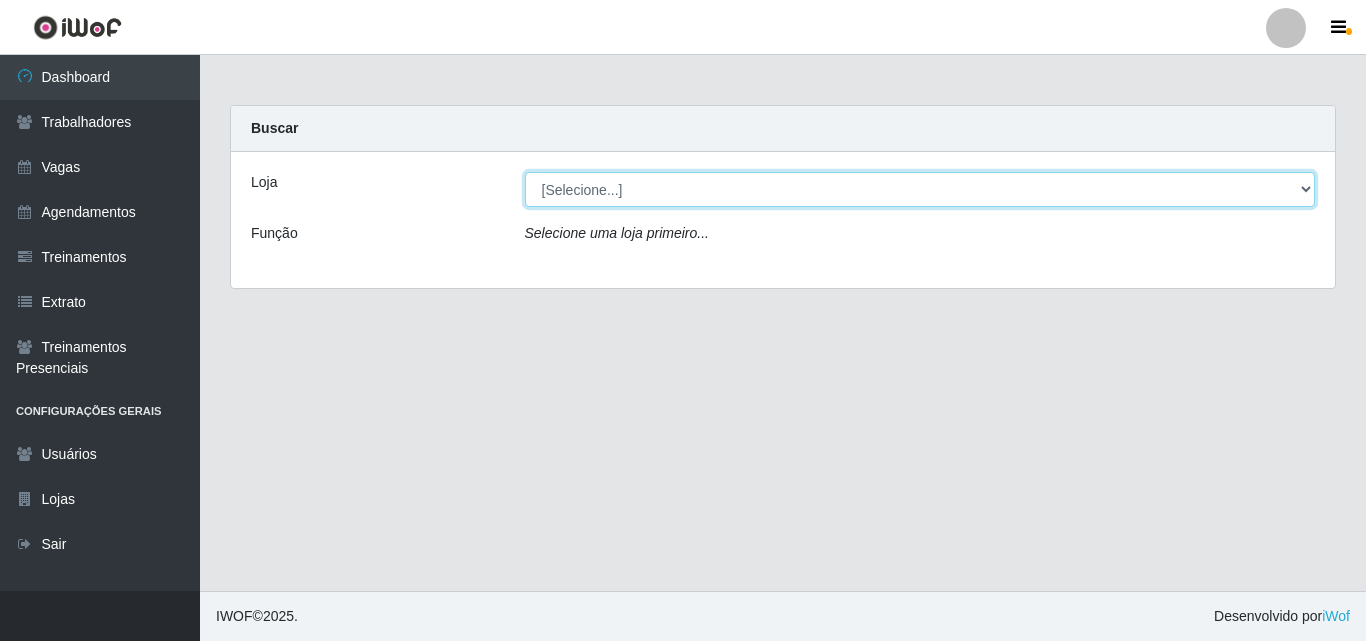 click on "[Selecione...] Bemais Supermercados - B5 Anatólia" at bounding box center [920, 189] 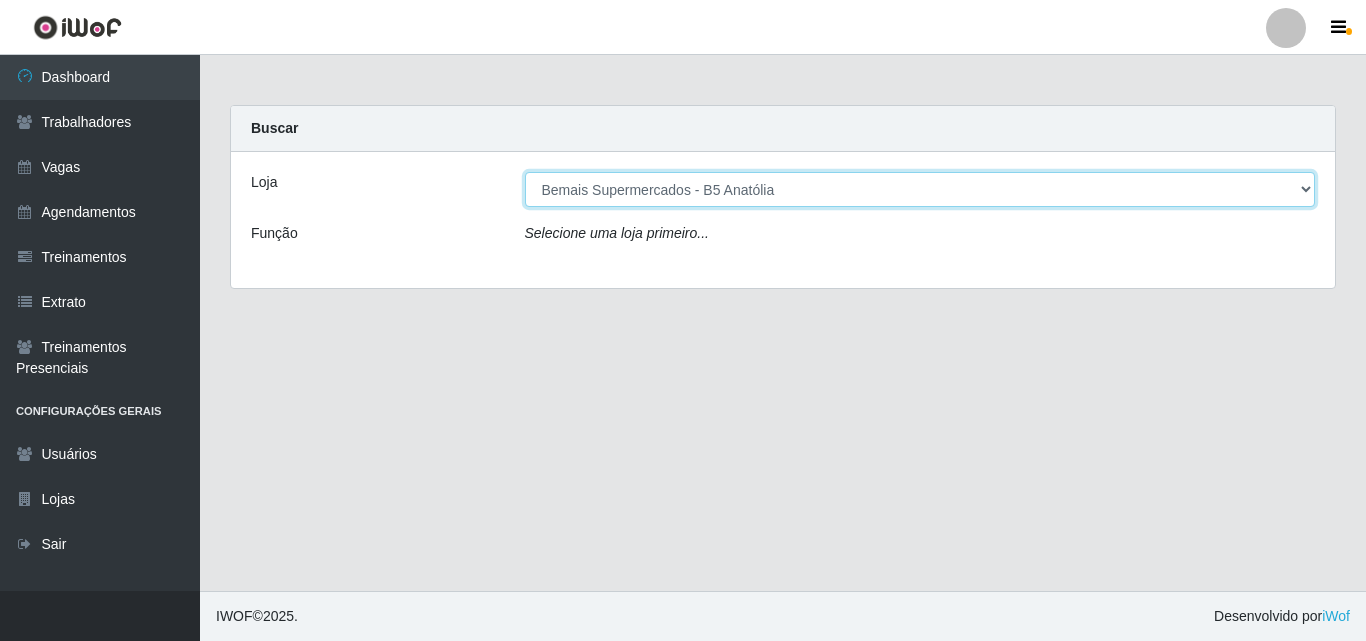 click on "[Selecione...] Bemais Supermercados - B5 Anatólia" at bounding box center (920, 189) 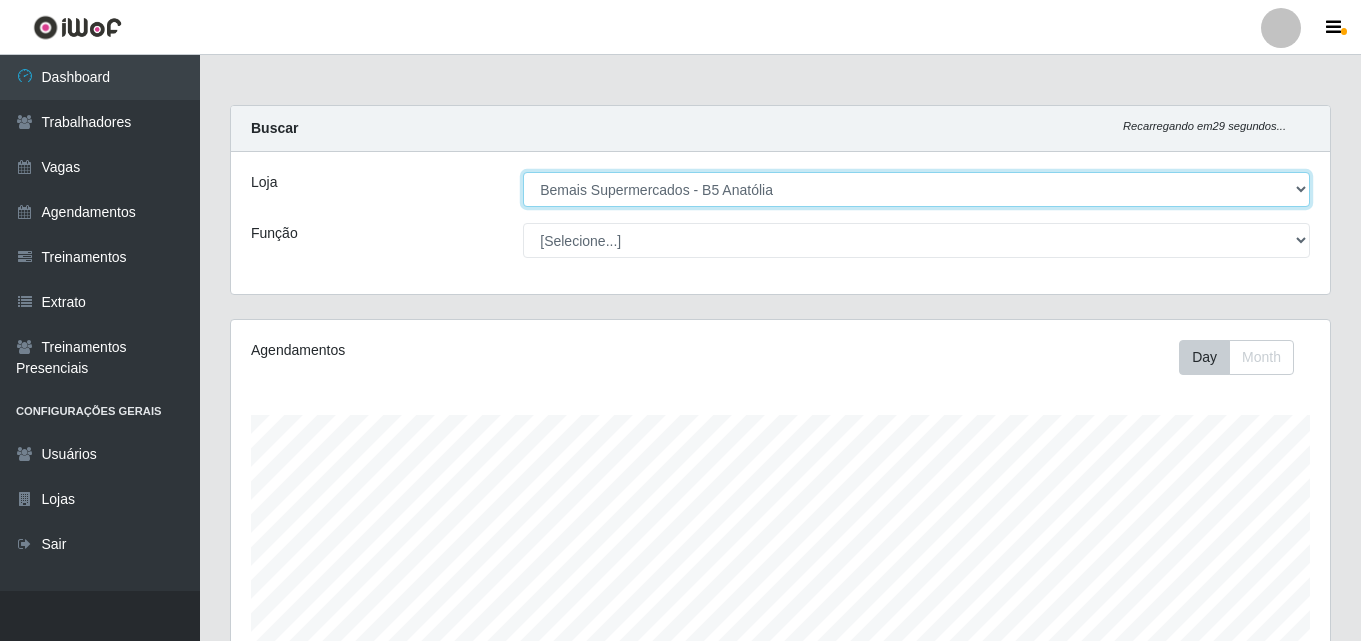 scroll, scrollTop: 999585, scrollLeft: 998901, axis: both 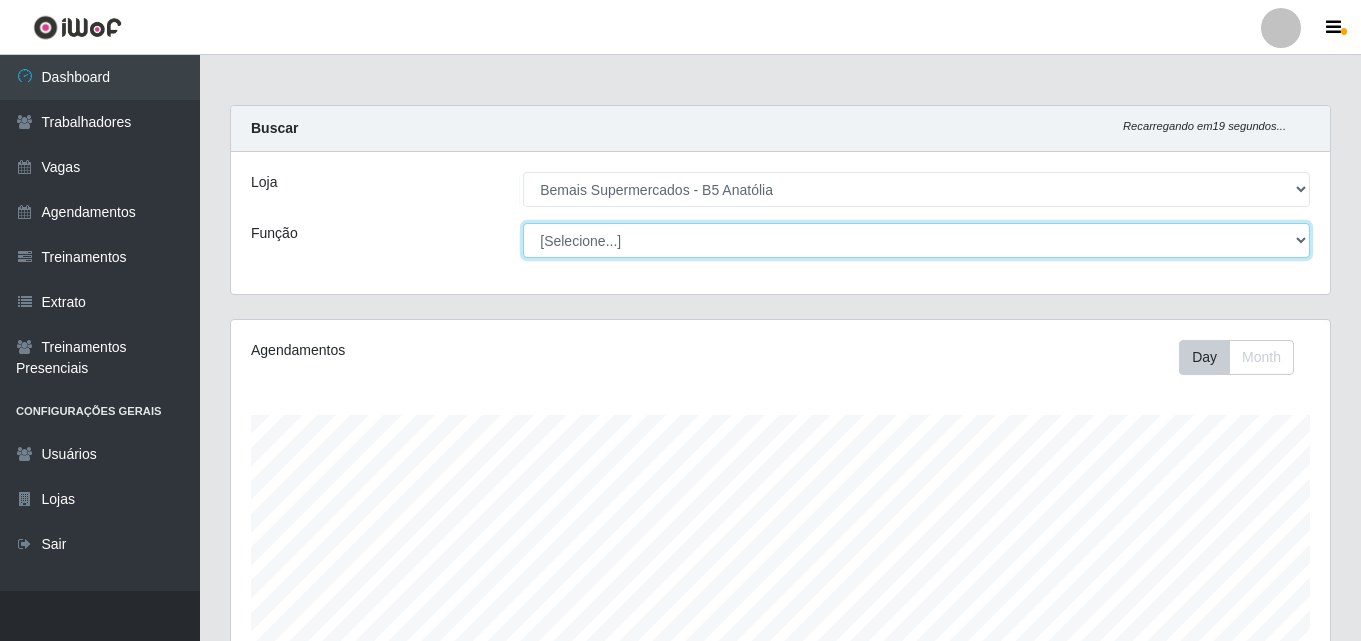 click on "[Selecione...] ASG ASG + ASG ++ Auxiliar de Estacionamento Auxiliar de Estacionamento + Auxiliar de Estacionamento ++ Balconista de Açougue  Balconista de Açougue + Balconista de Açougue ++ Embalador Embalador + Embalador ++ Operador de Caixa Operador de Caixa + Operador de Caixa ++ Repositor  Repositor + Repositor ++" at bounding box center (916, 240) 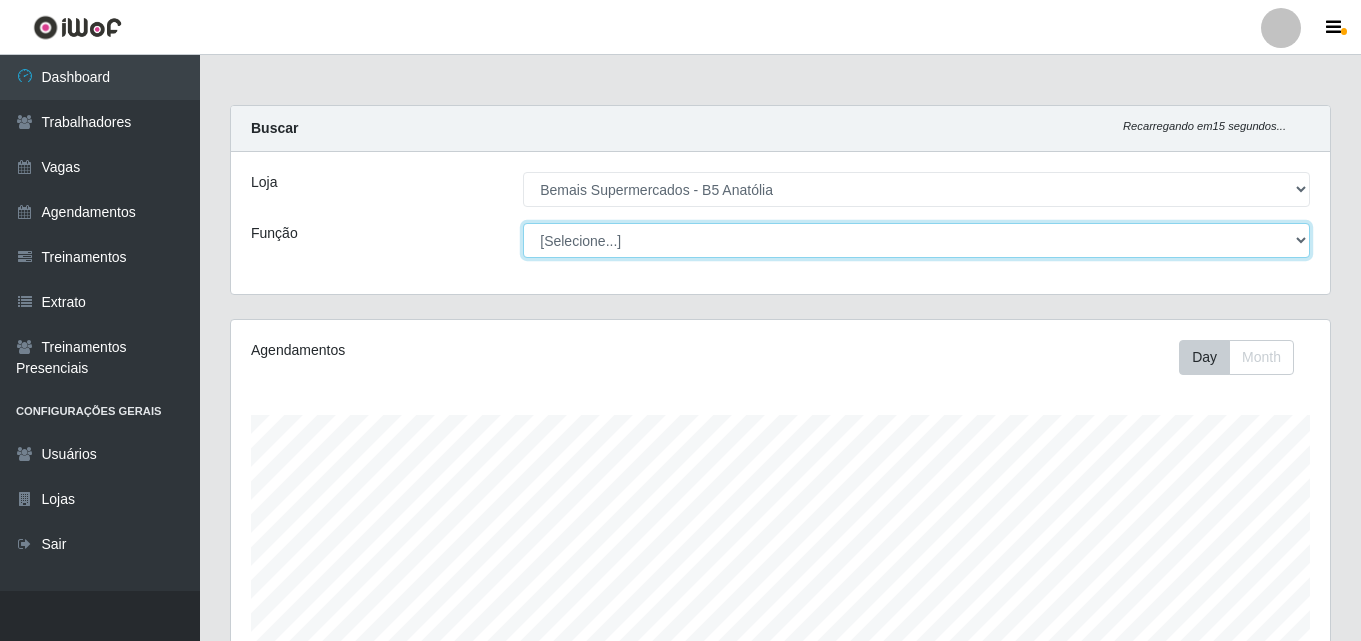 select on "82" 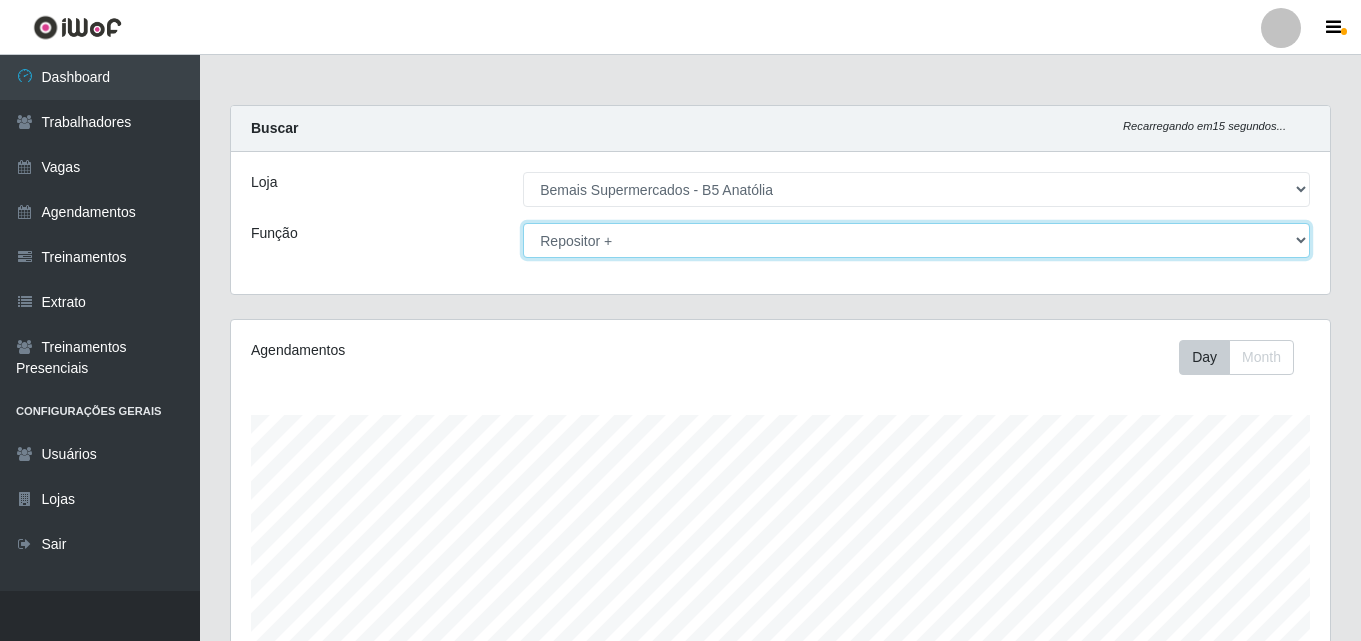 click on "[Selecione...] ASG ASG + ASG ++ Auxiliar de Estacionamento Auxiliar de Estacionamento + Auxiliar de Estacionamento ++ Balconista de Açougue  Balconista de Açougue + Balconista de Açougue ++ Embalador Embalador + Embalador ++ Operador de Caixa Operador de Caixa + Operador de Caixa ++ Repositor  Repositor + Repositor ++" at bounding box center (916, 240) 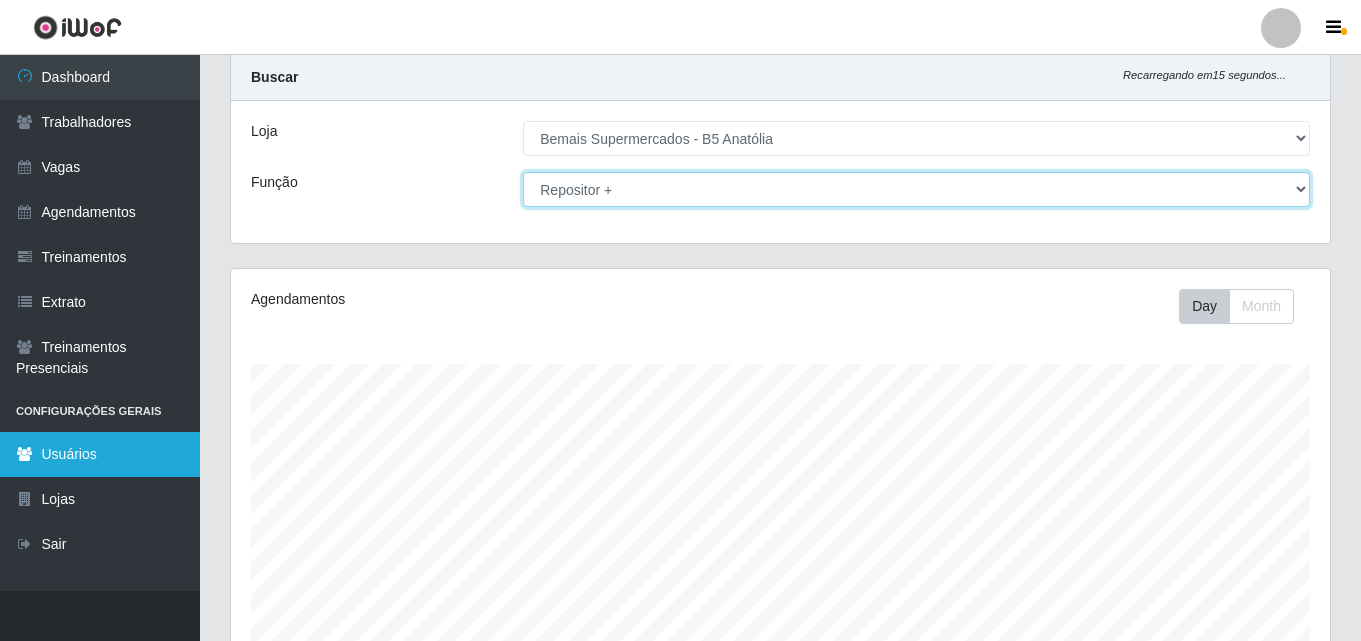 scroll, scrollTop: 47, scrollLeft: 0, axis: vertical 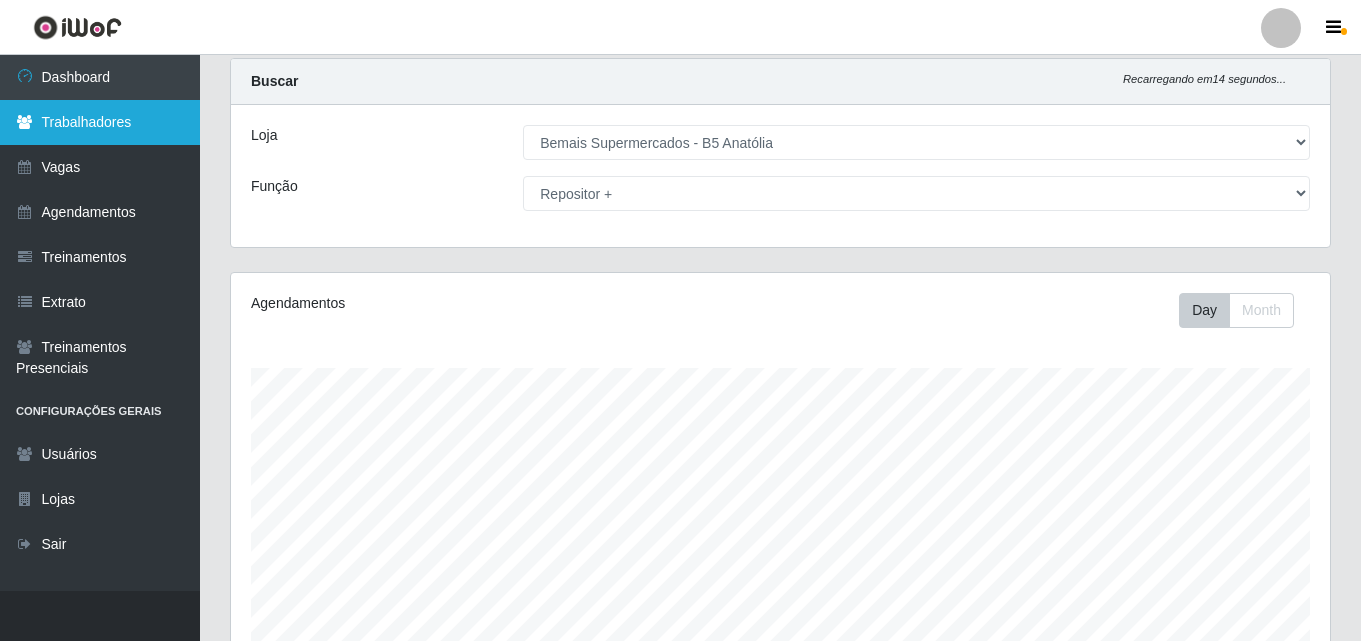 click on "Trabalhadores" at bounding box center [100, 122] 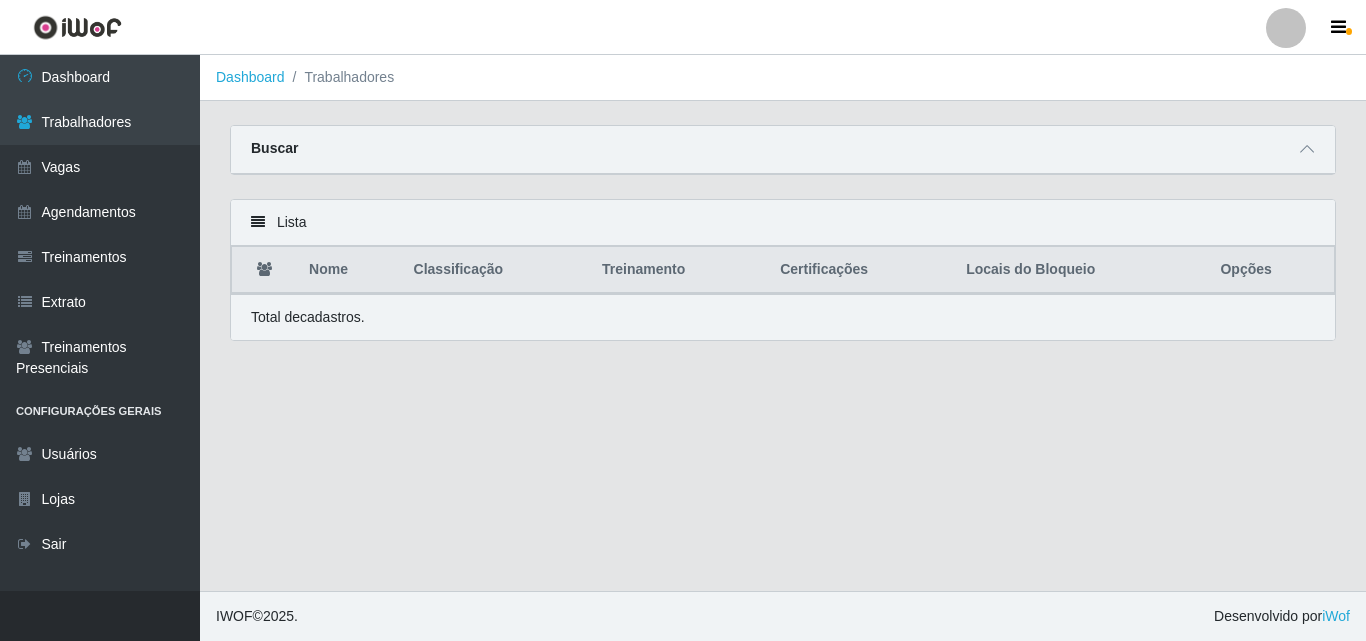 click on "Lista" at bounding box center (783, 223) 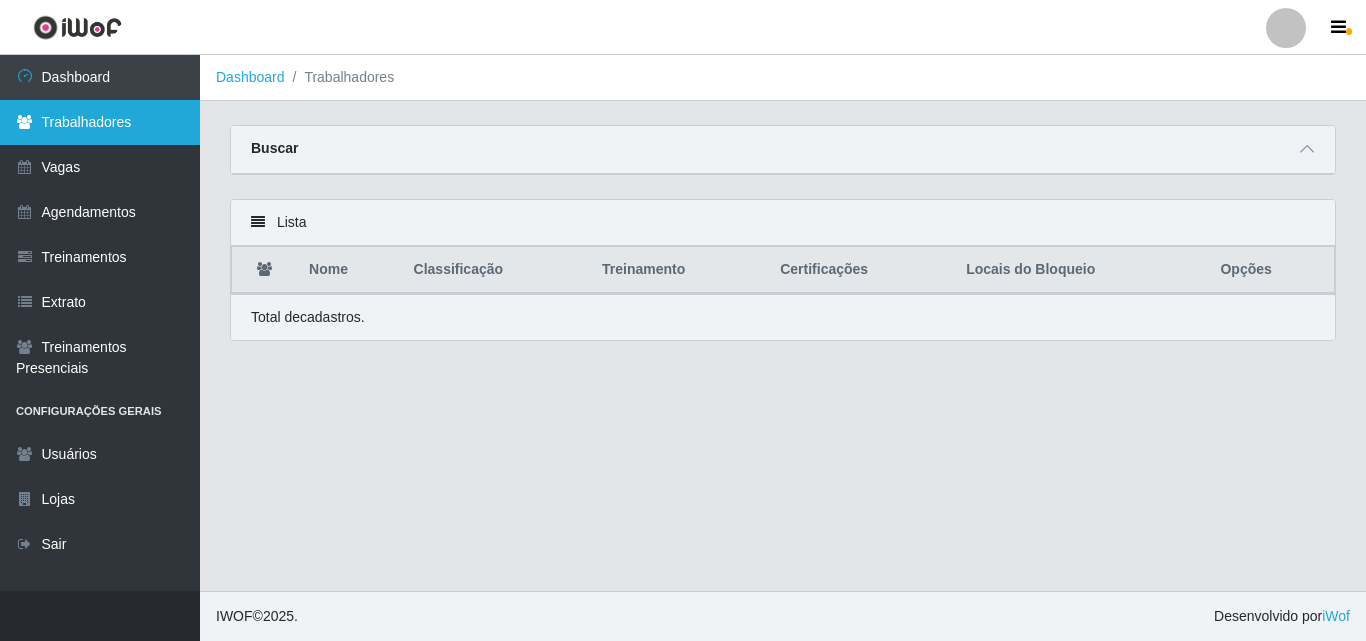 click on "Trabalhadores" at bounding box center (100, 122) 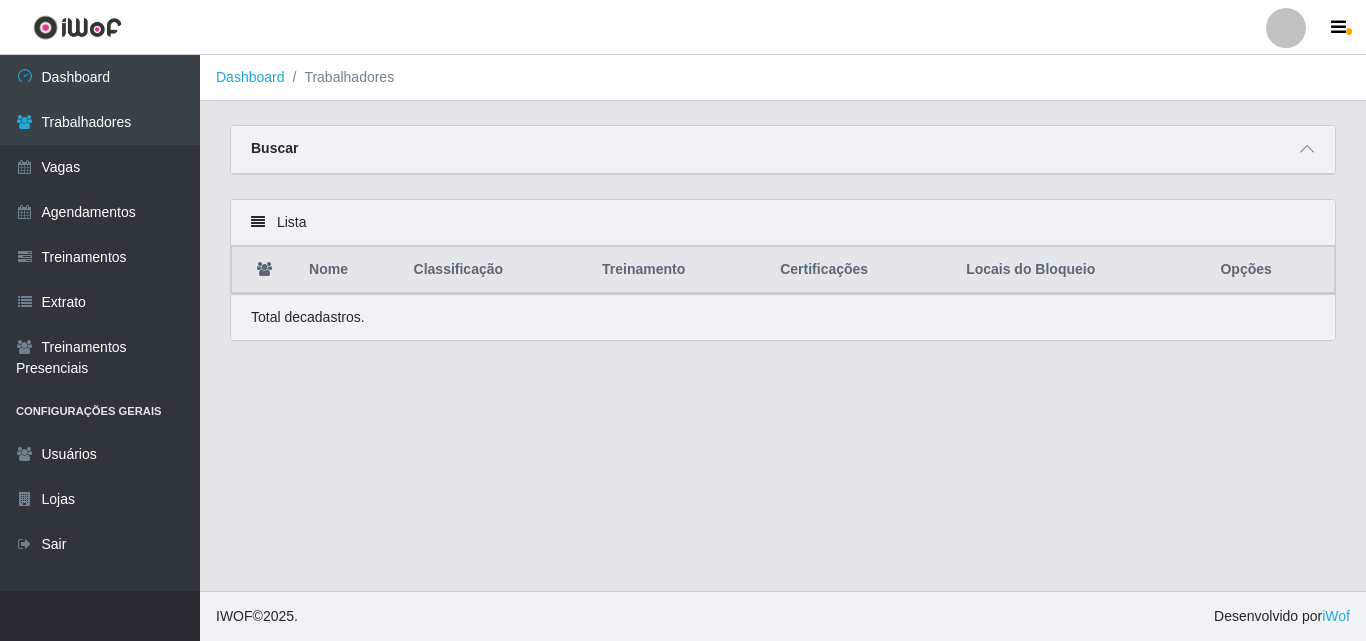 click on "Buscar" at bounding box center (783, 150) 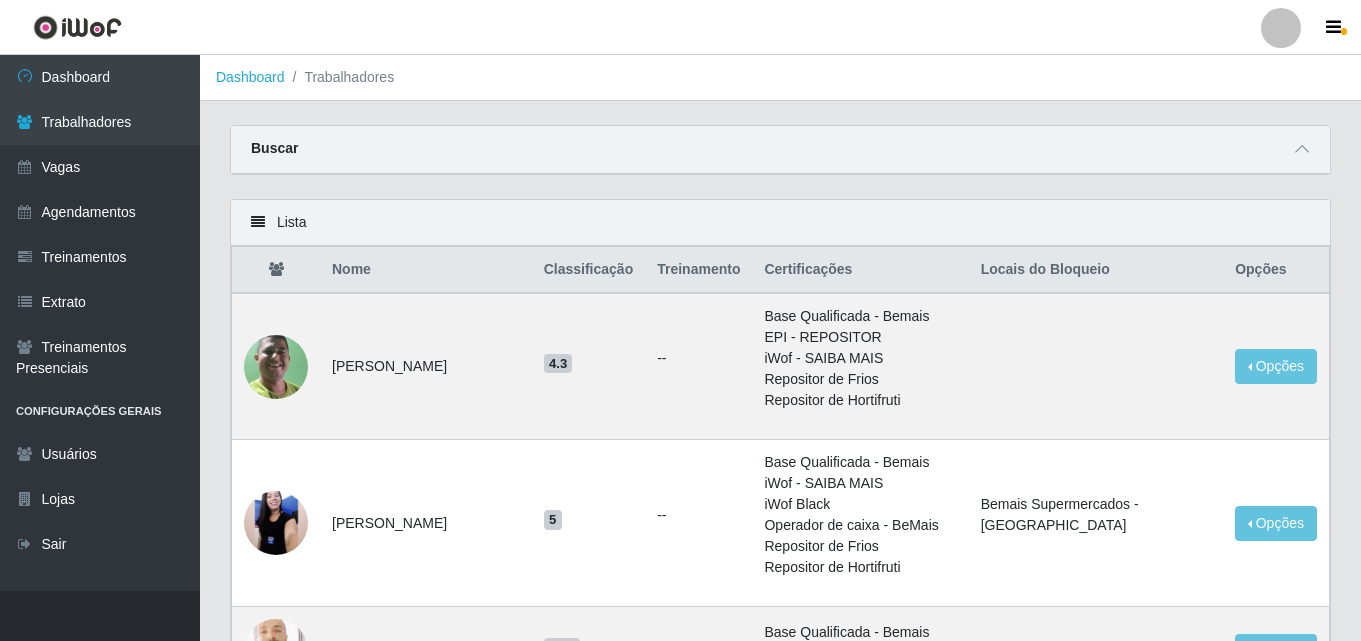 click on "Buscar" at bounding box center [780, 150] 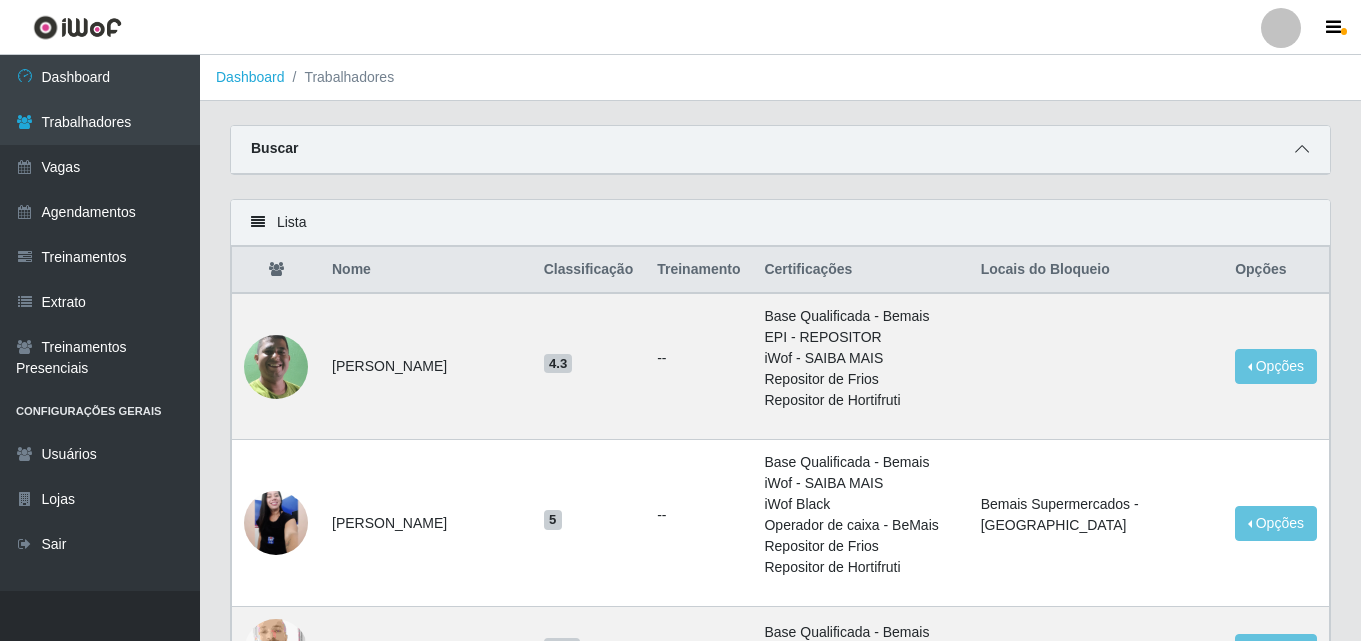 click at bounding box center (1302, 149) 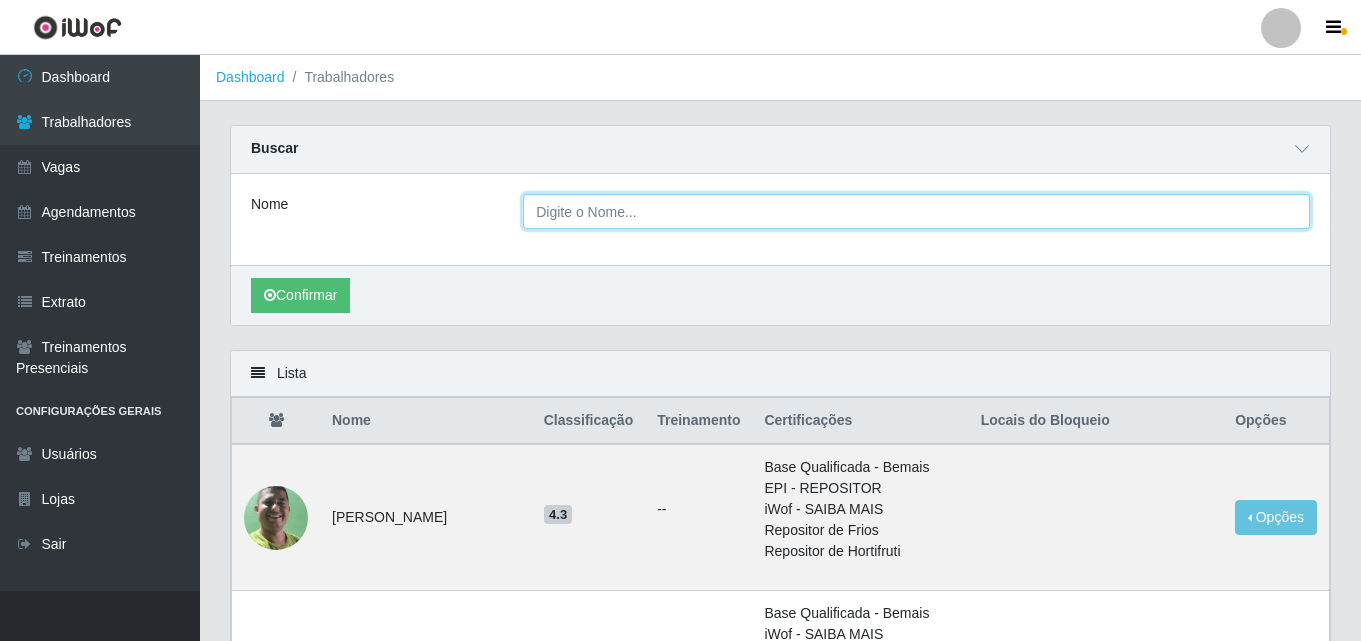 click on "Nome" at bounding box center [916, 211] 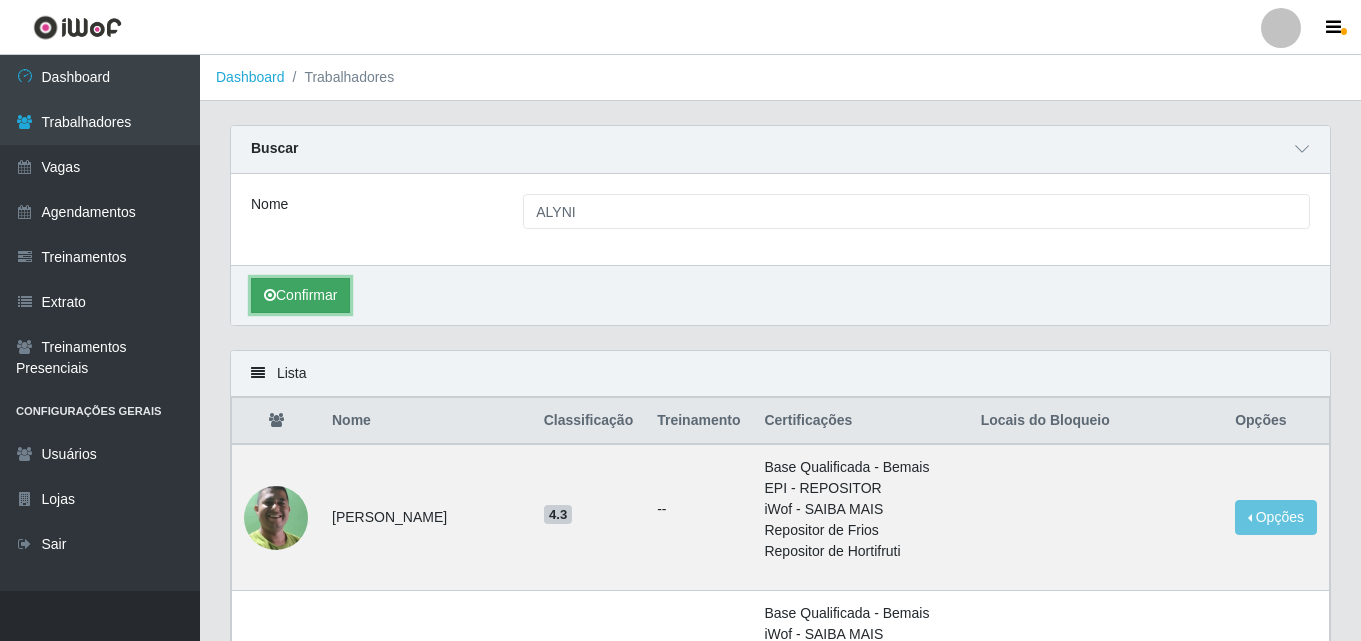 click on "Confirmar" at bounding box center [300, 295] 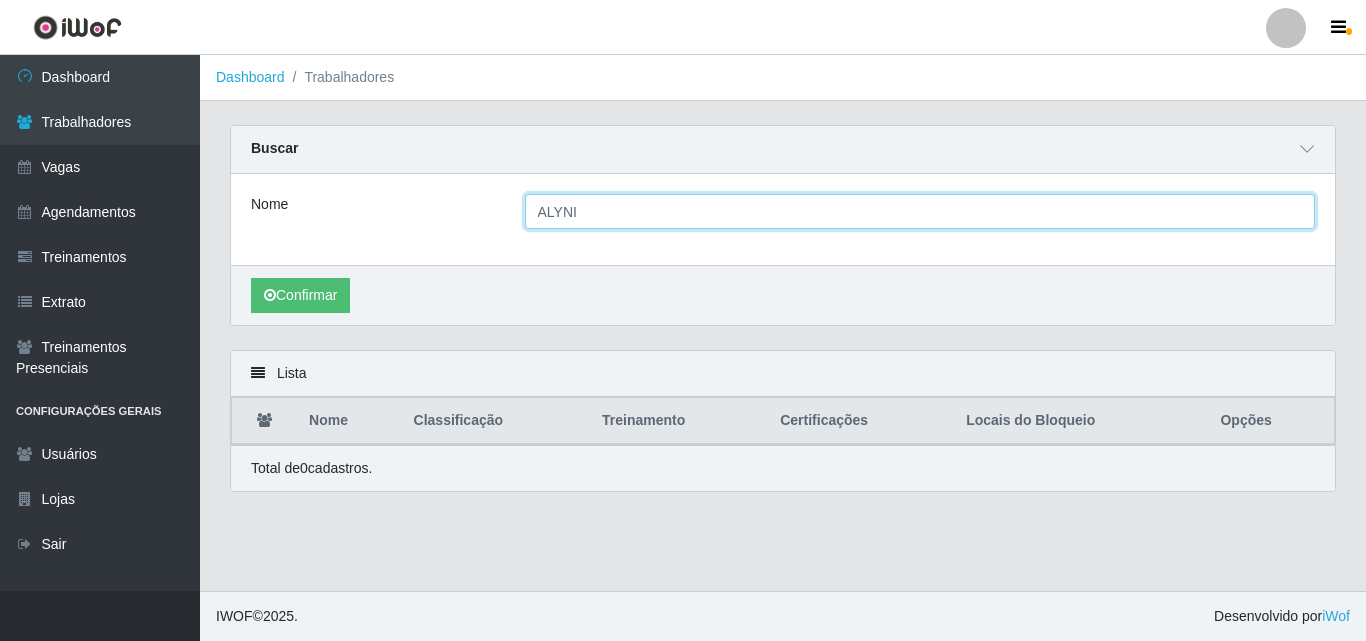 click on "ALYNI" at bounding box center [920, 211] 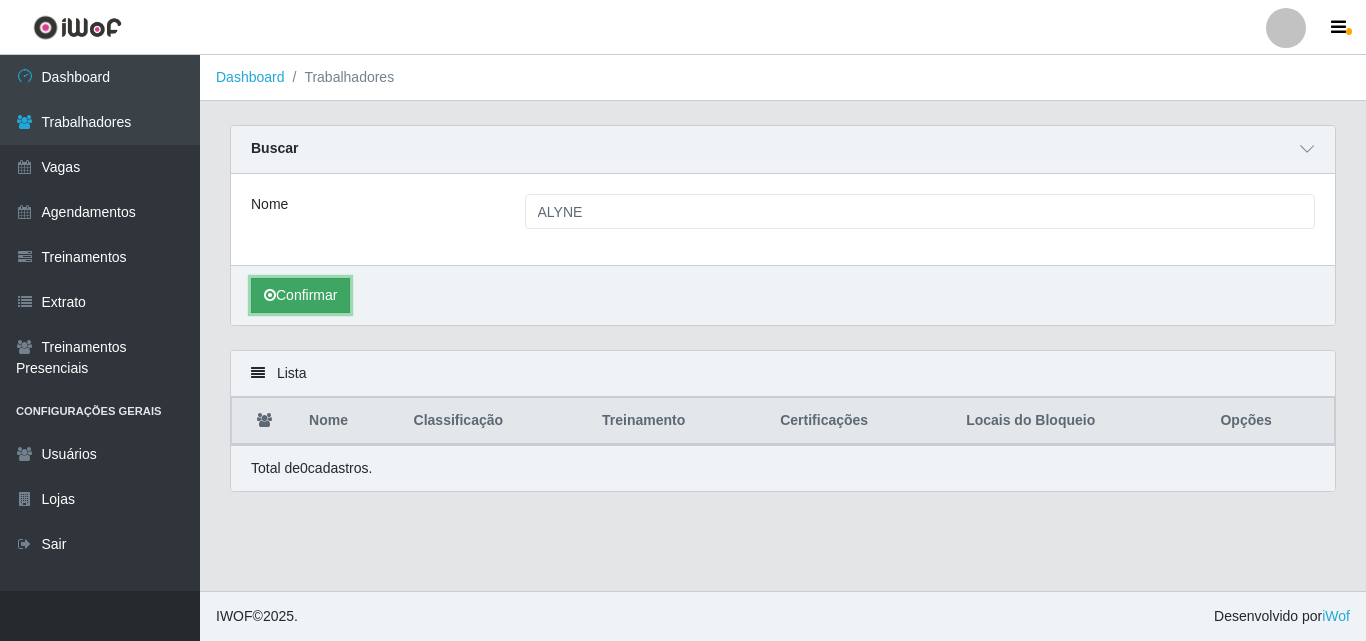 click on "Confirmar" at bounding box center (300, 295) 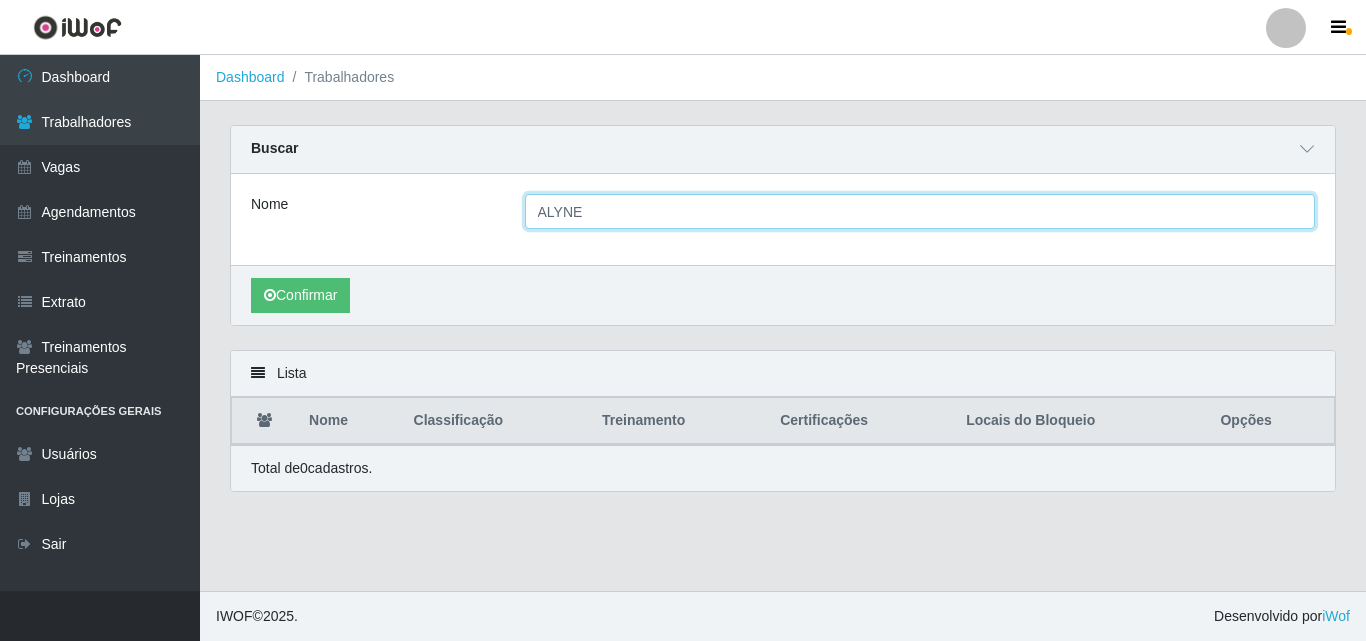 click on "ALYNE" at bounding box center [920, 211] 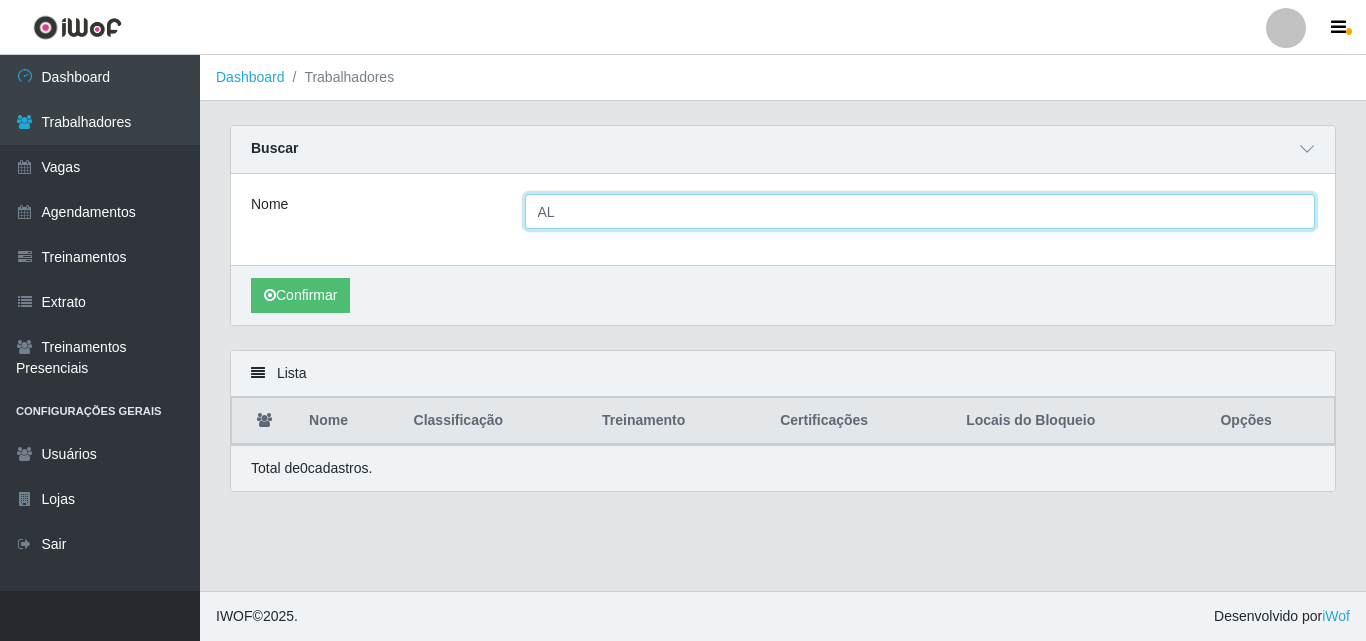 type on "A" 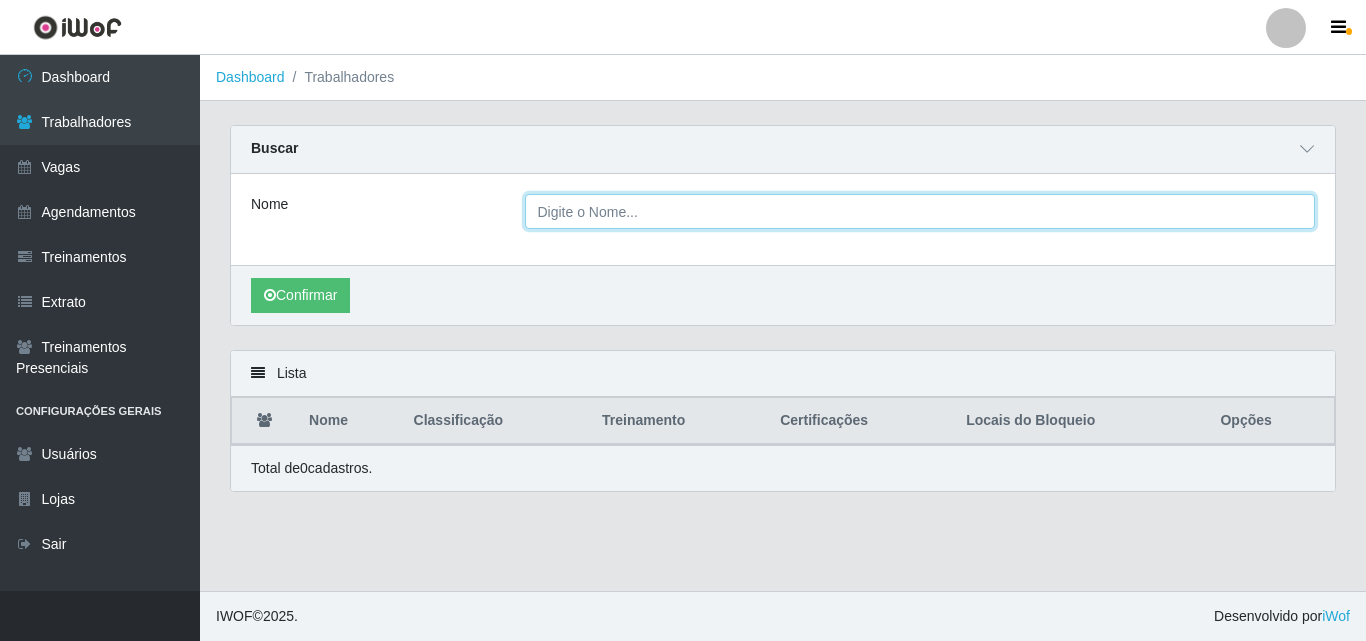type 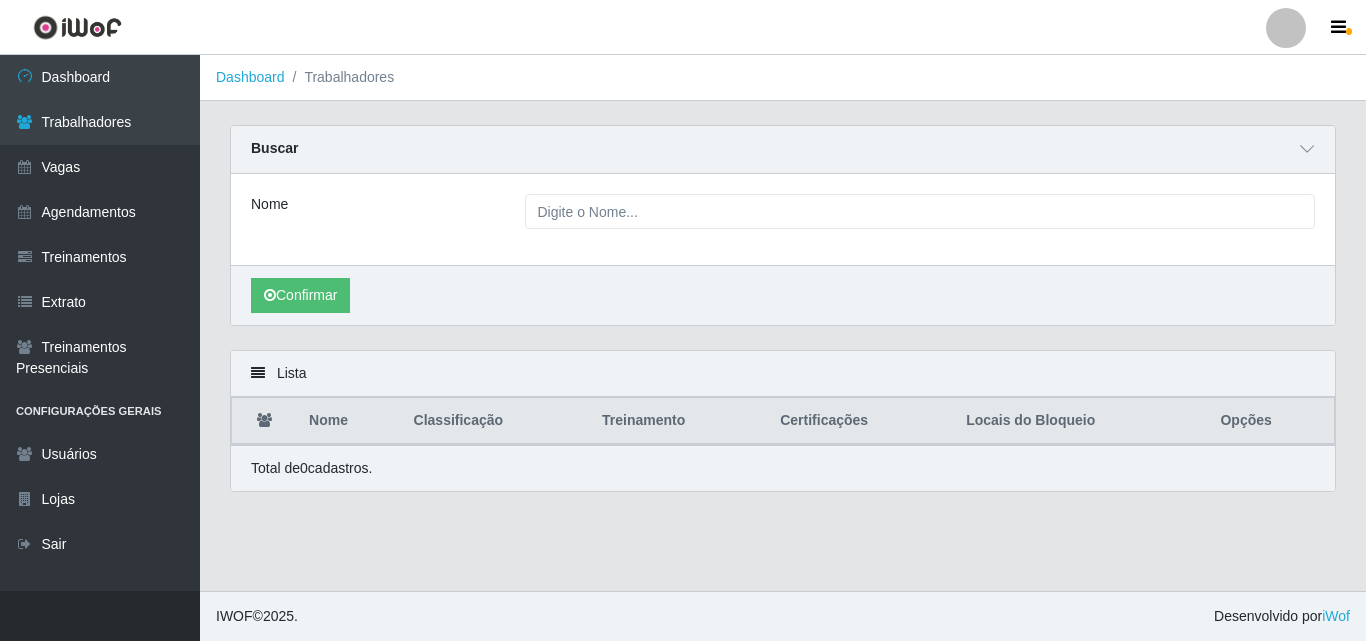 click on "Carregando...  Buscar Nome  Confirmar   Lista Nome Classificação Treinamento Certificações Locais do Bloqueio Opções Total de  0  cadastros." at bounding box center [783, 320] 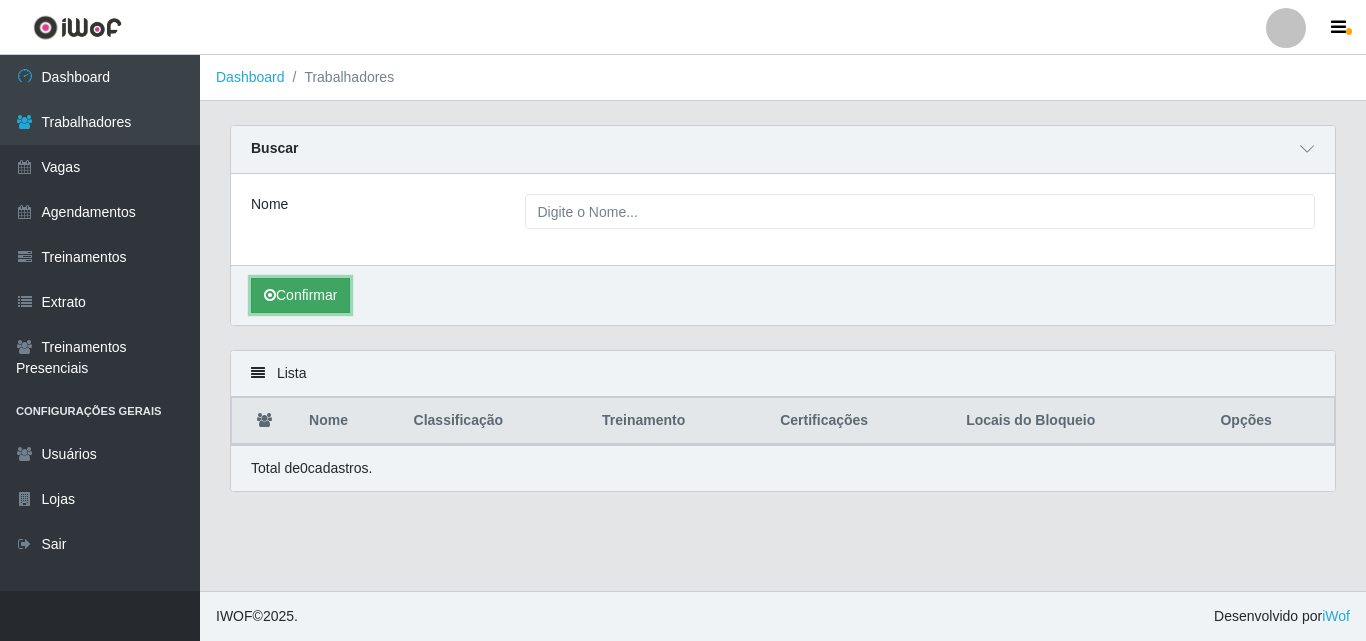 click on "Confirmar" at bounding box center (300, 295) 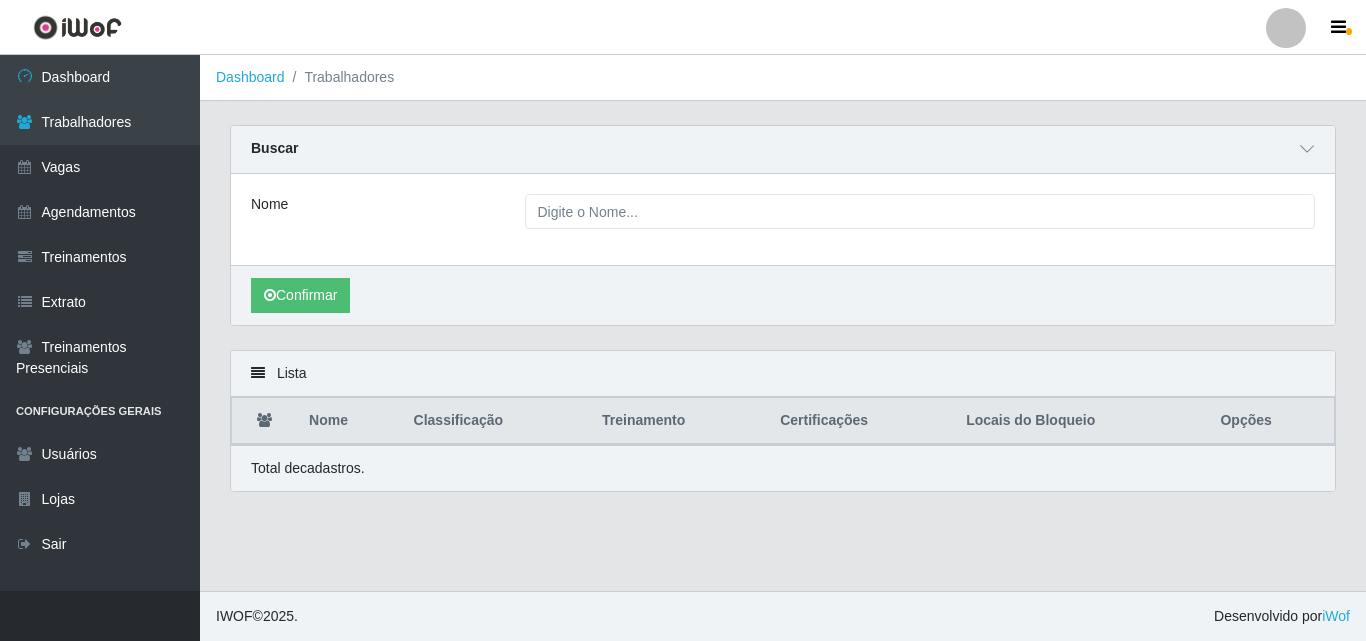 click on "Nome" at bounding box center [269, 204] 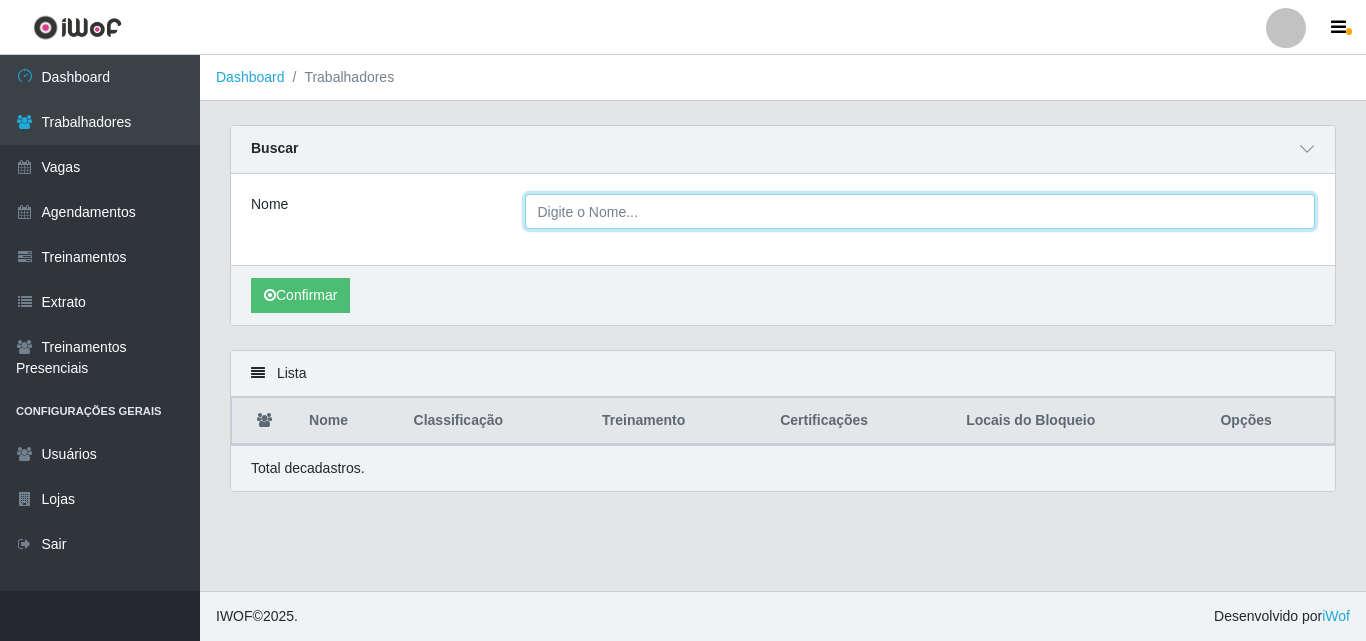 click on "Nome" at bounding box center (920, 211) 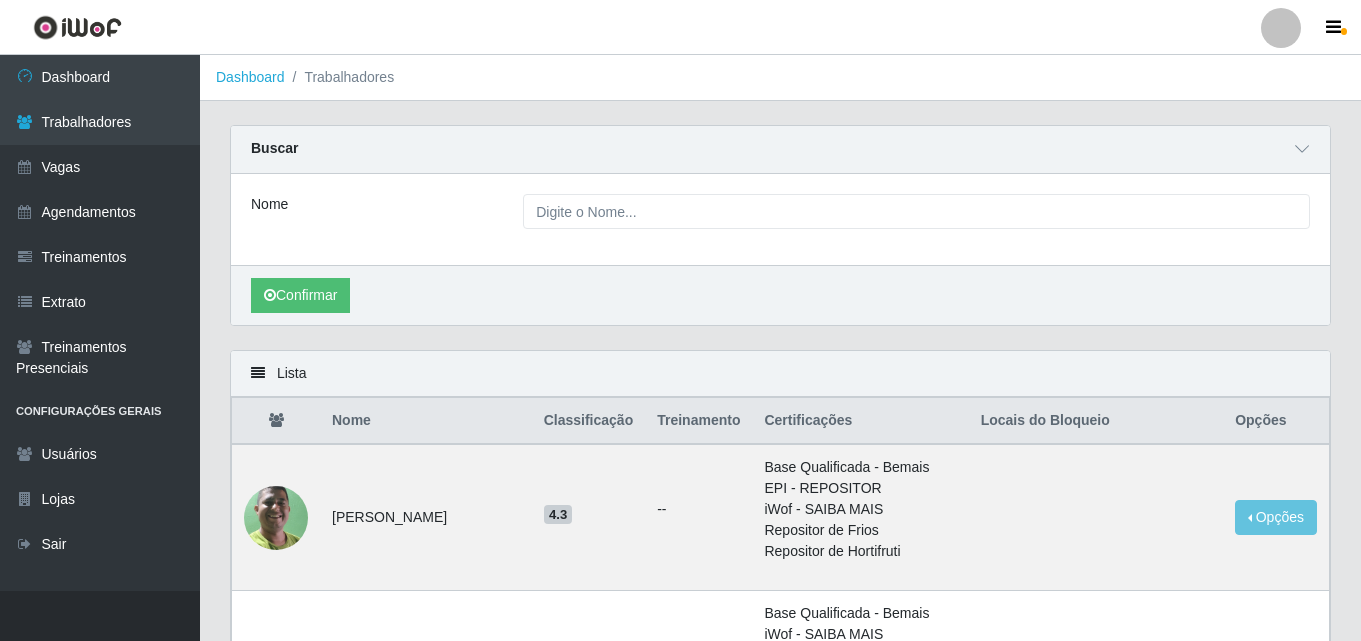 click on "Carregando...  Buscar Nome  Confirmar   Lista Nome Classificação Treinamento Certificações Locais do Bloqueio Opções [PERSON_NAME] De Meireles 4.3 -- Base Qualificada -  Bemais EPI - REPOSITOR iWof - SAIBA MAIS Repositor de Frios Repositor de Hortifruti Opções Bloquear  - Empresa Bloquear   - [PERSON_NAME] de Brito 5 -- Base Qualificada -  Bemais iWof - SAIBA MAIS iWof Black Operador de caixa - BeMais Repositor de Frios Repositor de Hortifruti Bemais Supermercados - Cidade Universitária Opções Bloquear  - Empresa Desbloquear   - Loja [PERSON_NAME] de lima 4.52 -- Base Qualificada -  Bemais Operador de caixa - BeMais Opções Bloquear  - Empresa Bloquear   - Loja [PERSON_NAME] 4.96 -- iWof Black Opções Bloquear  - Empresa Bloquear   - [PERSON_NAME] 4.96 -- iWof Black Opções Bloquear  - Empresa Bloquear   - [PERSON_NAME] 4 -- Base Qualificada -  Bemais Base Qualificada - Repositor  iWof Black Repositor de Frios Opções Bloquear" at bounding box center (780, 1388) 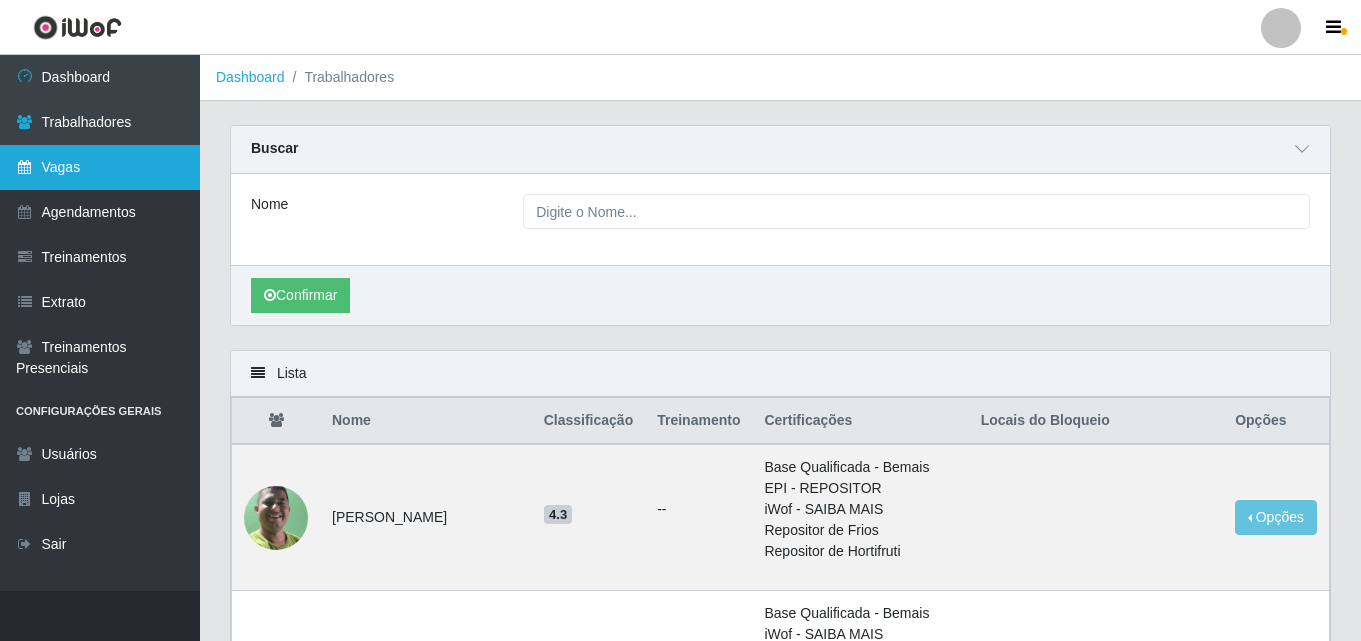 click on "Vagas" at bounding box center [100, 167] 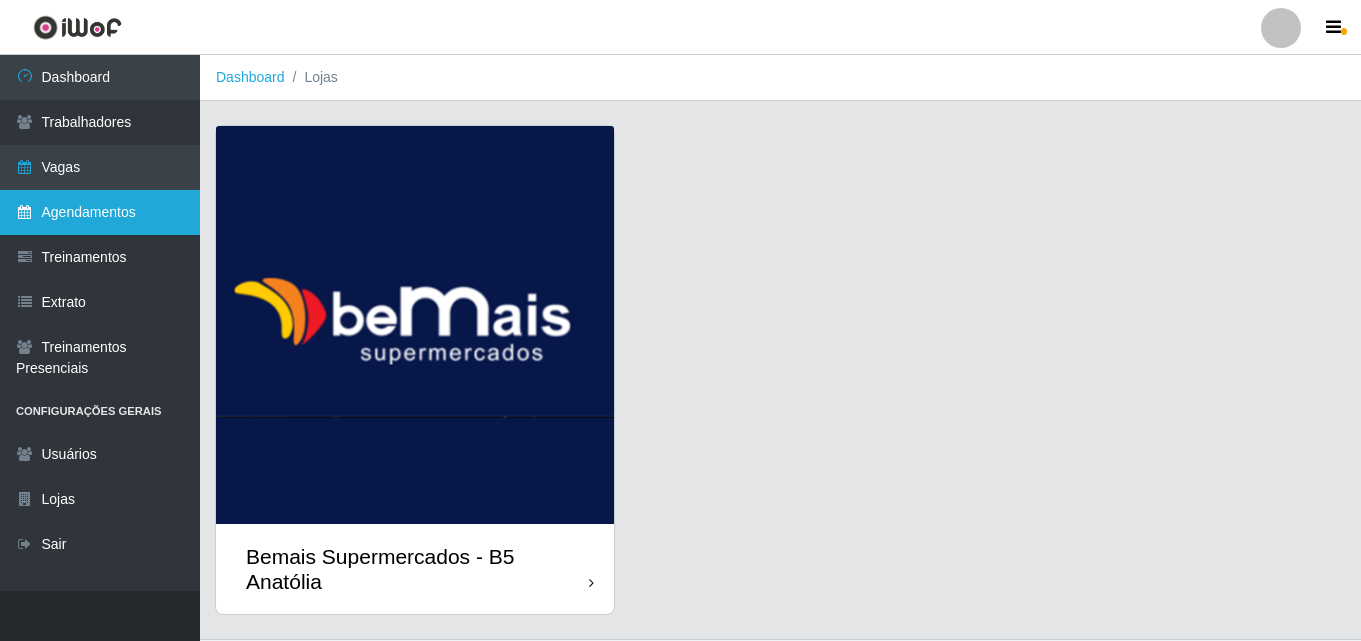 click on "Agendamentos" at bounding box center [100, 212] 